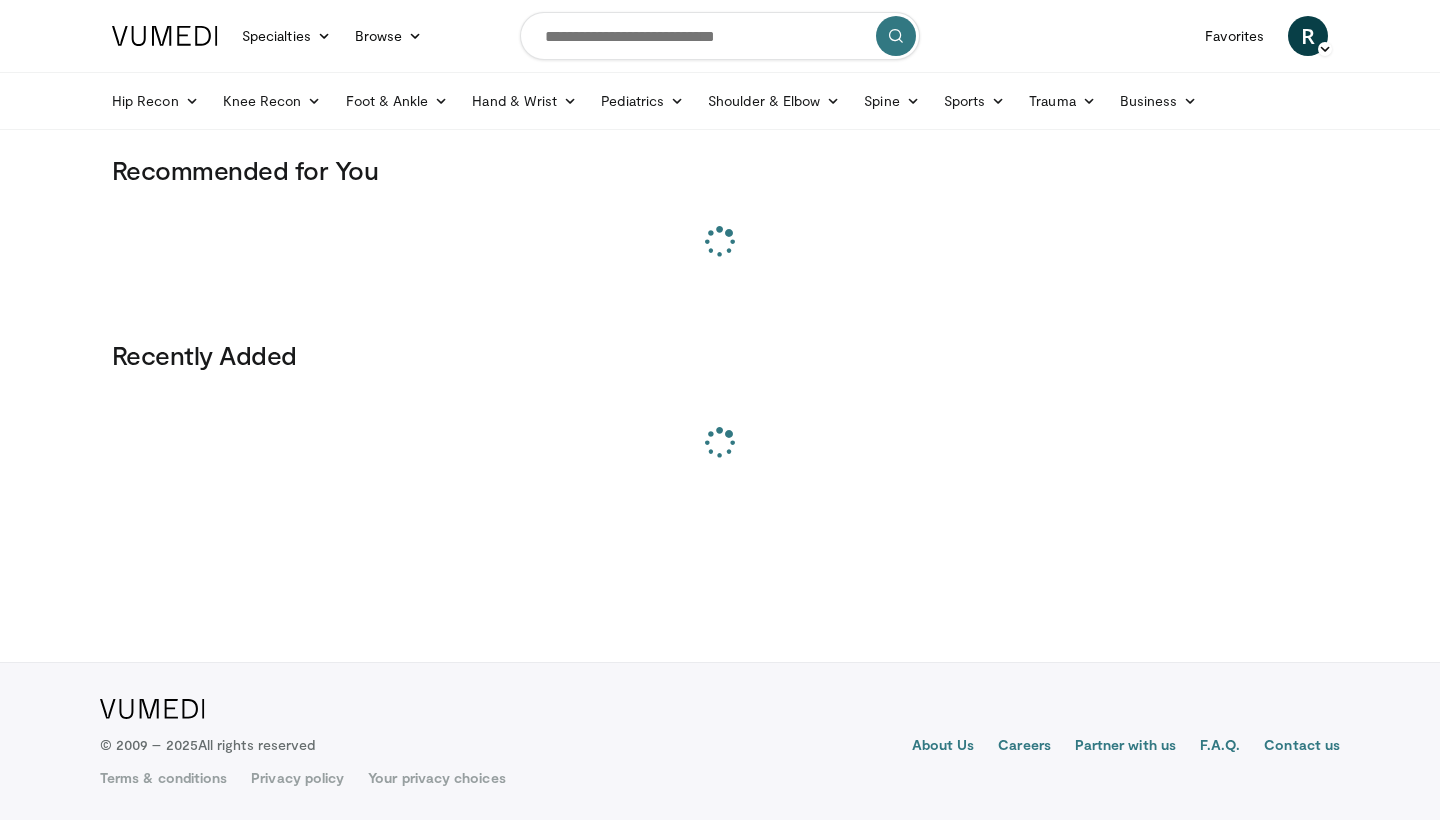 scroll, scrollTop: 0, scrollLeft: 0, axis: both 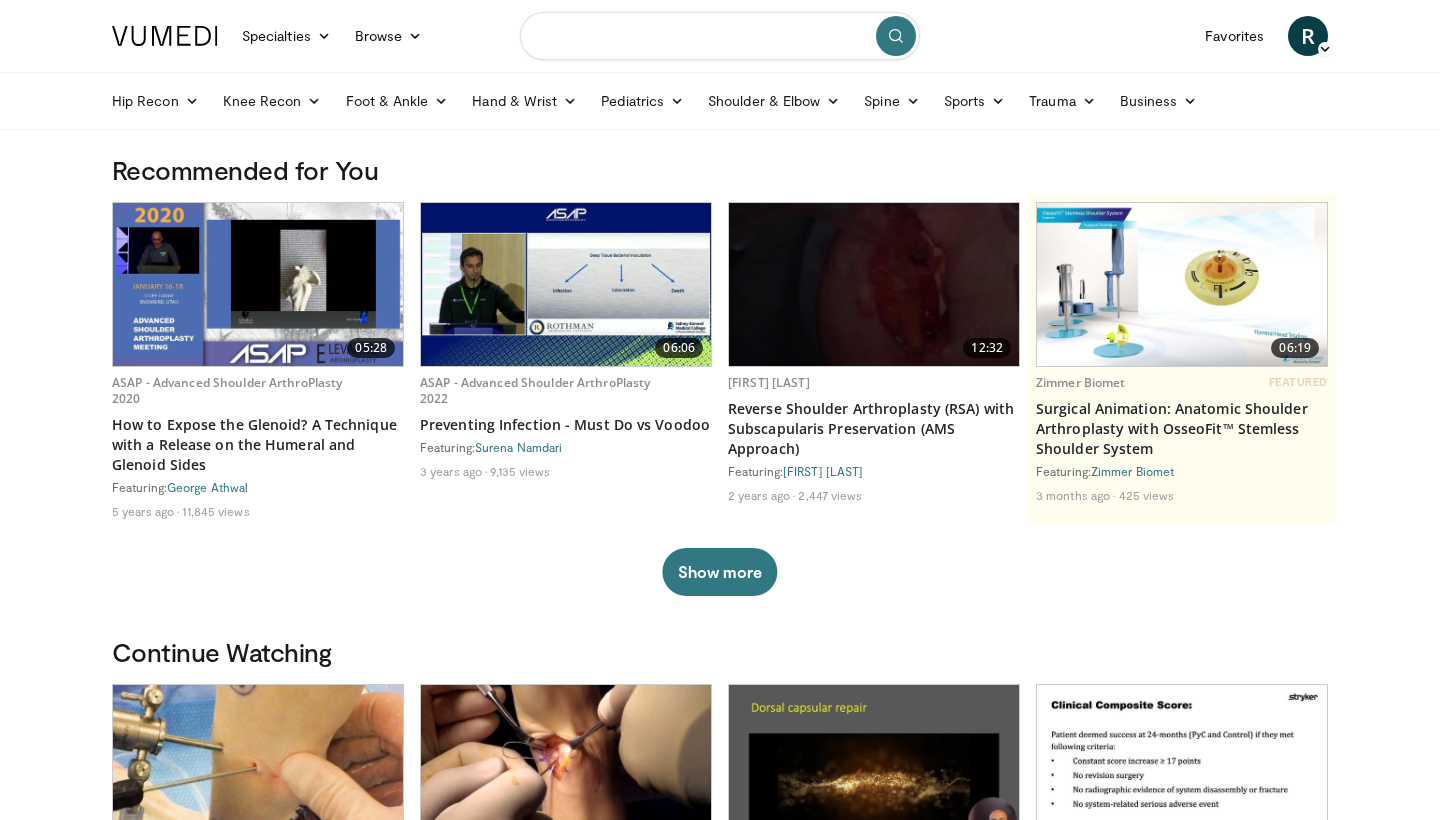click at bounding box center [720, 36] 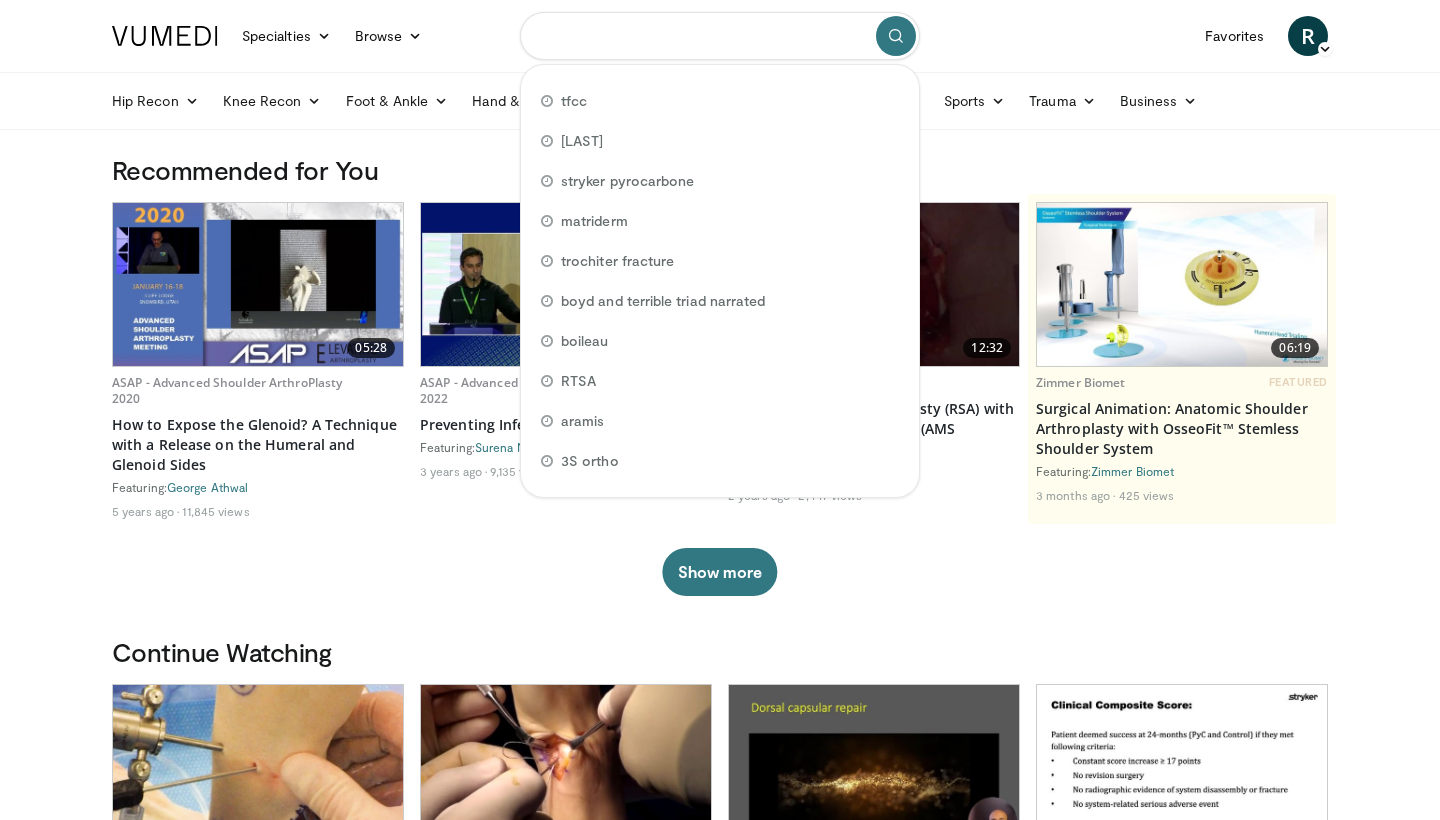 type on "*" 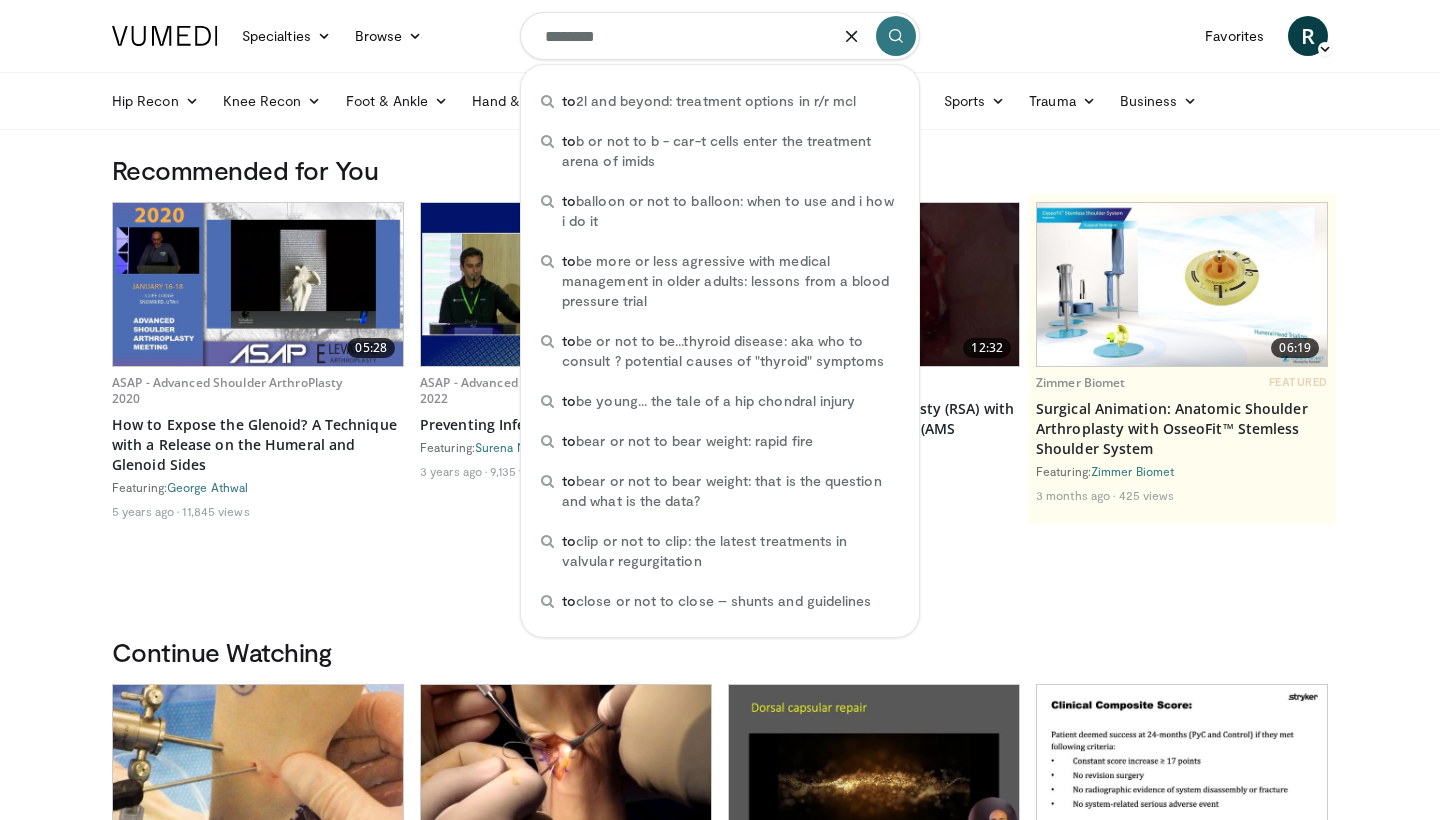 type on "*********" 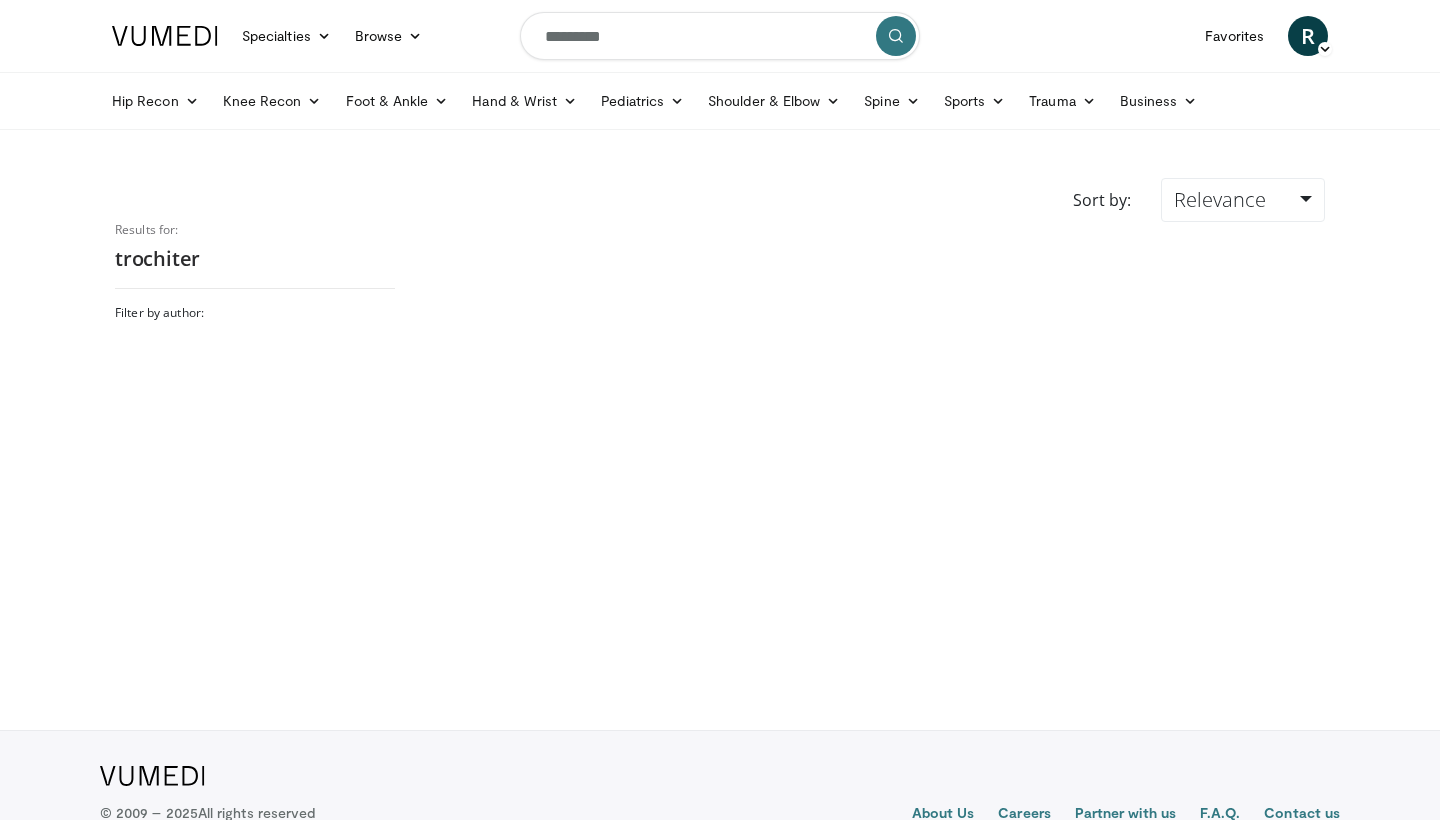 scroll, scrollTop: 0, scrollLeft: 0, axis: both 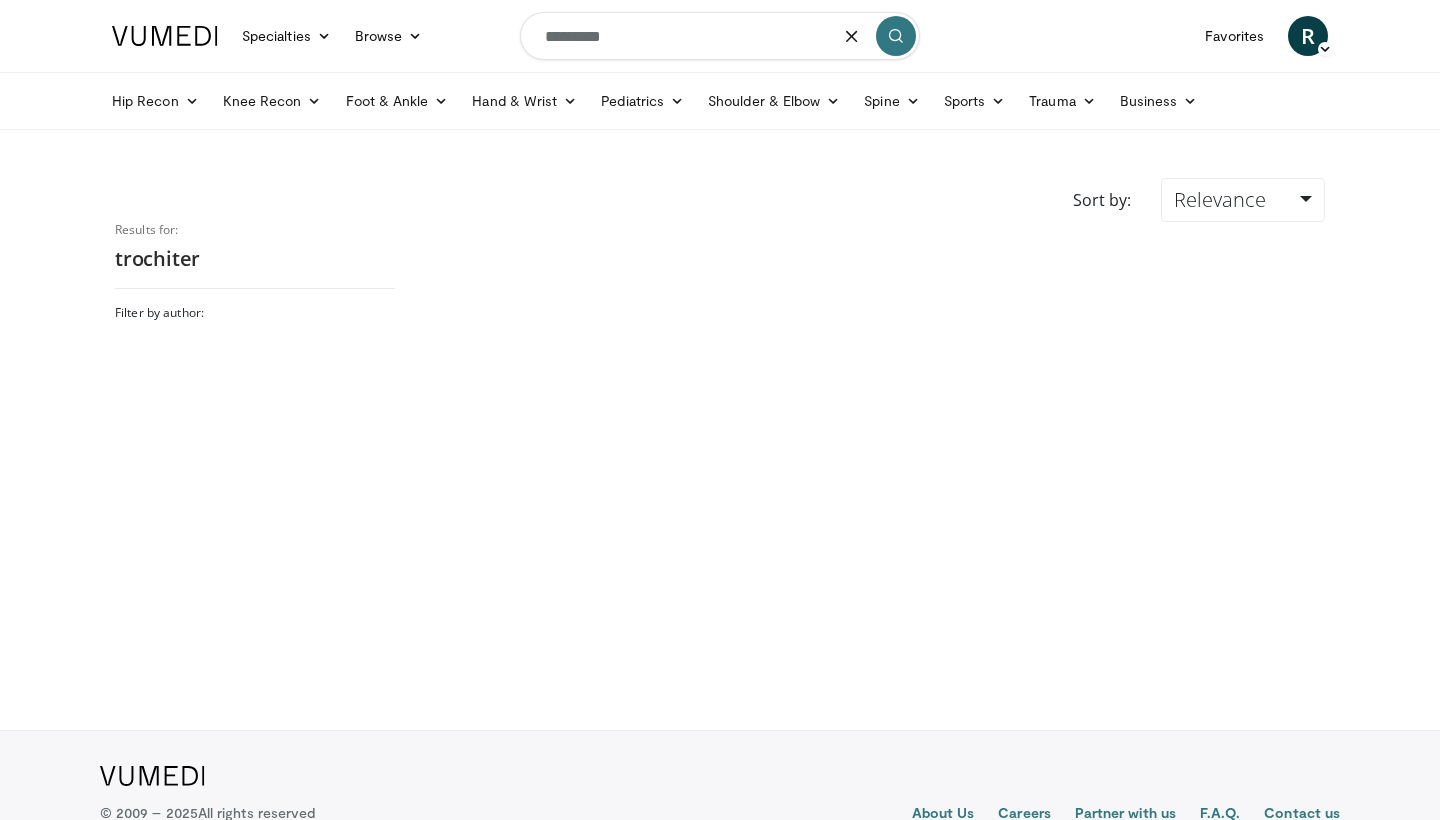 click on "*********" at bounding box center (720, 36) 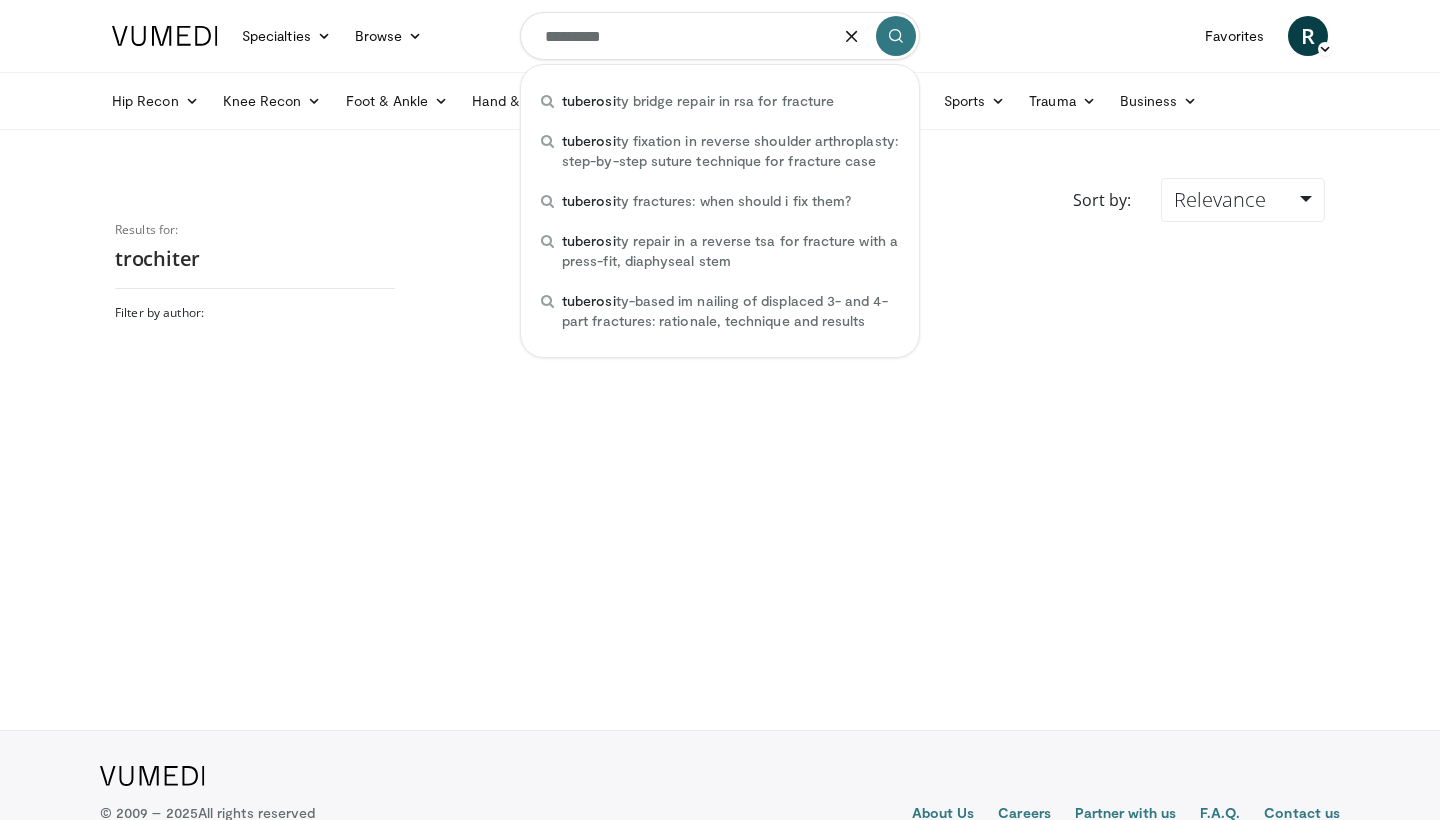 type on "**********" 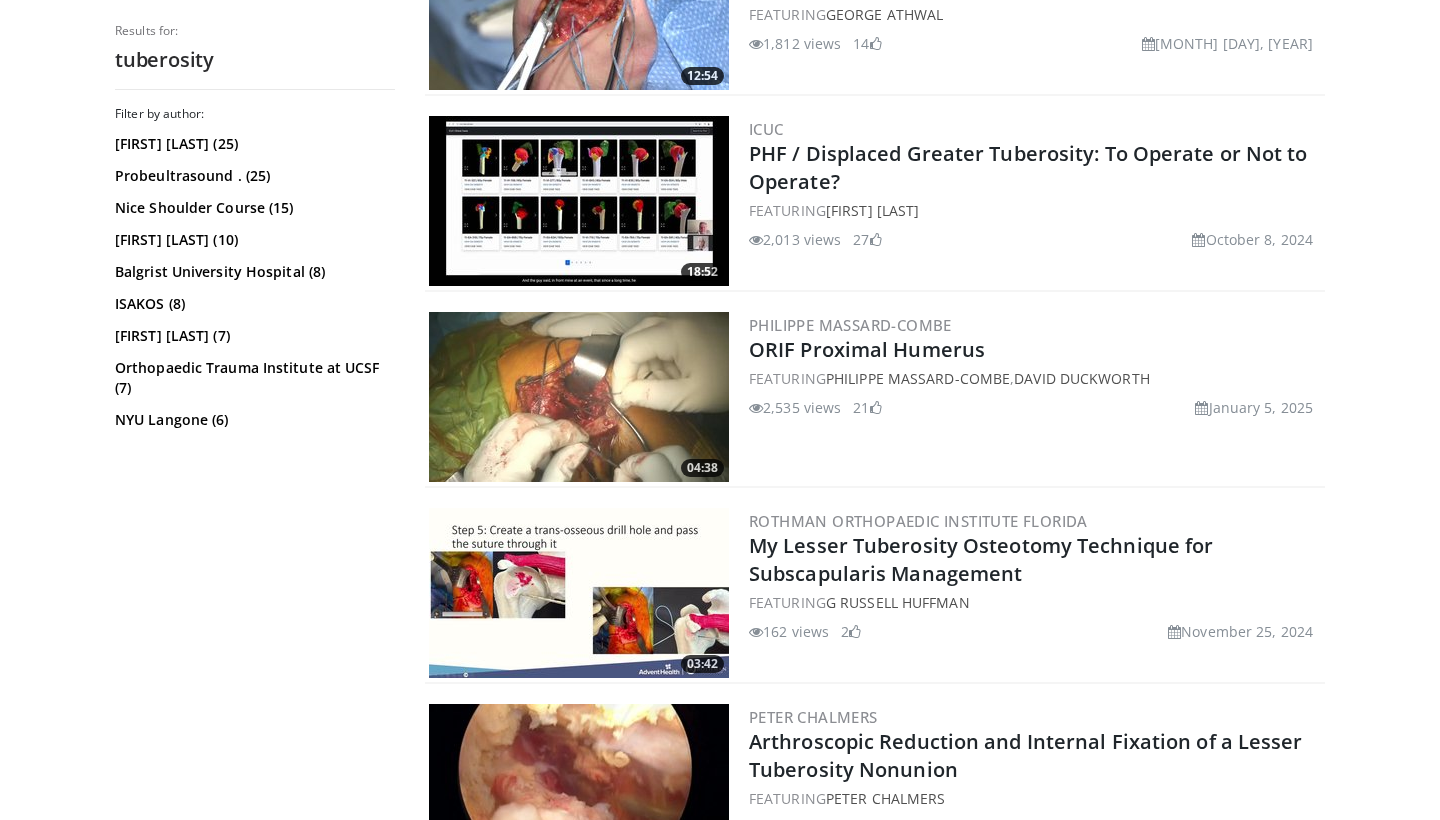 scroll, scrollTop: 2266, scrollLeft: 0, axis: vertical 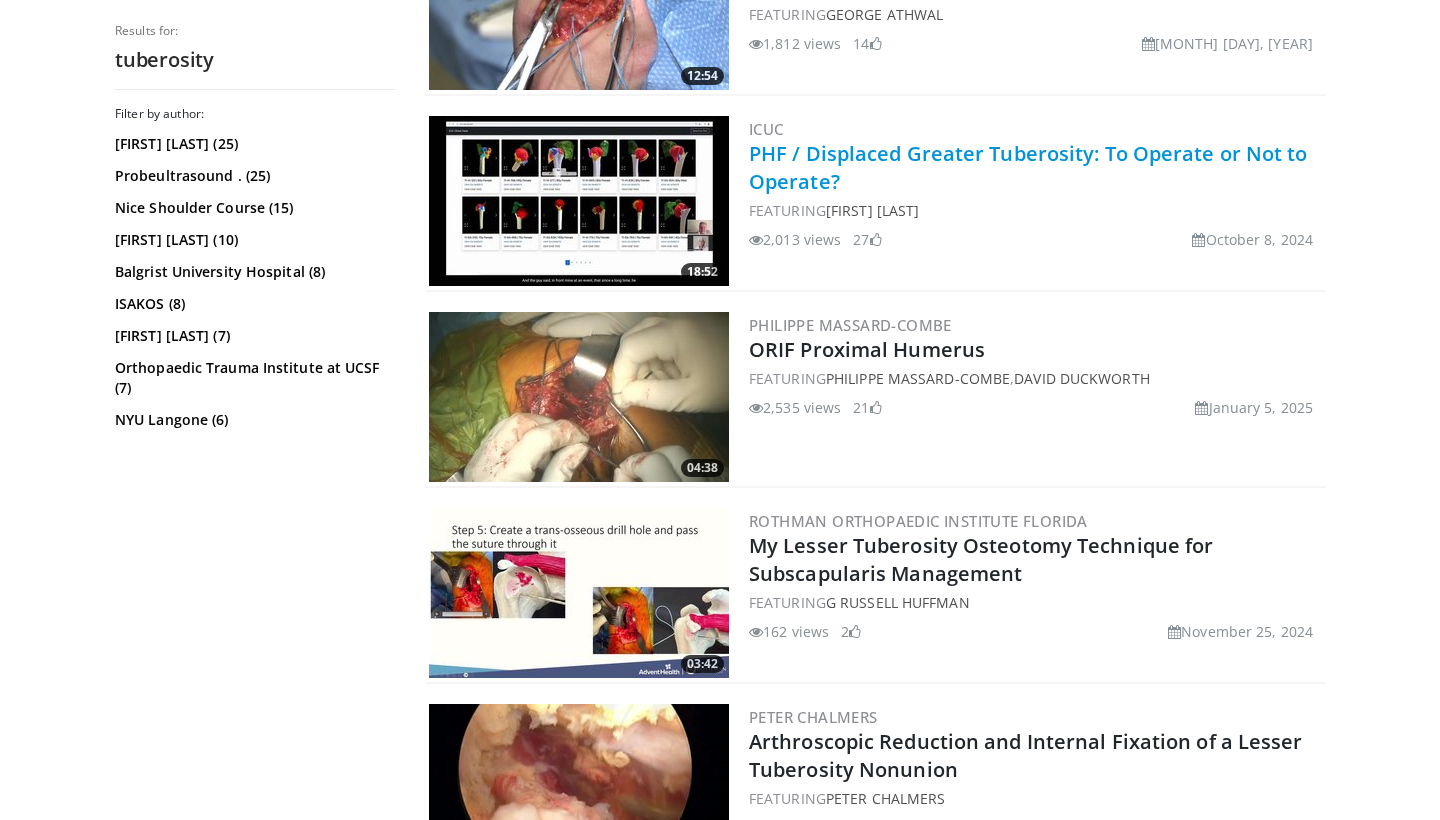 click on "PHF / Displaced Greater Tuberosity: To Operate or Not to Operate?" at bounding box center [1028, 167] 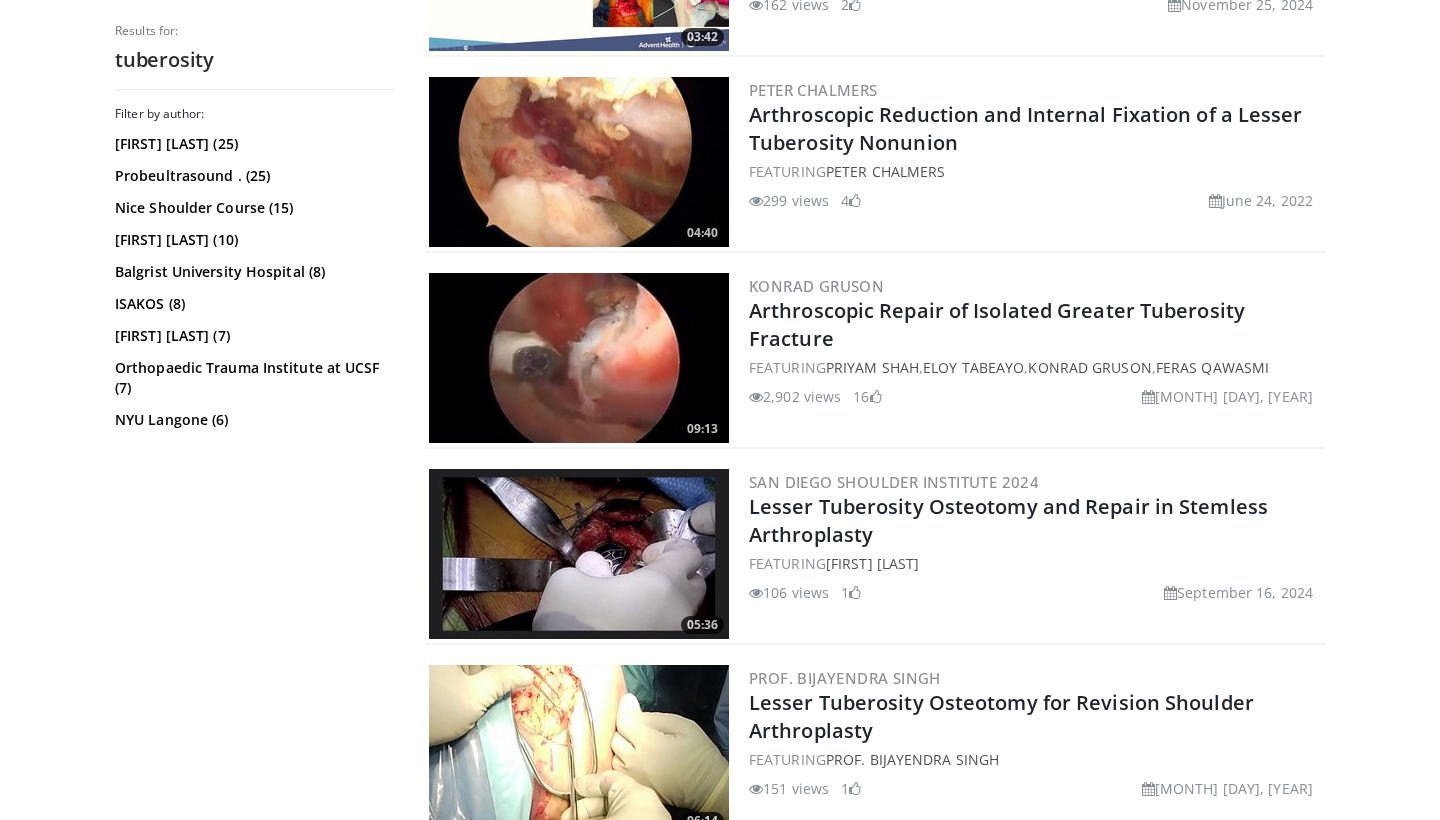 scroll, scrollTop: 3065, scrollLeft: 0, axis: vertical 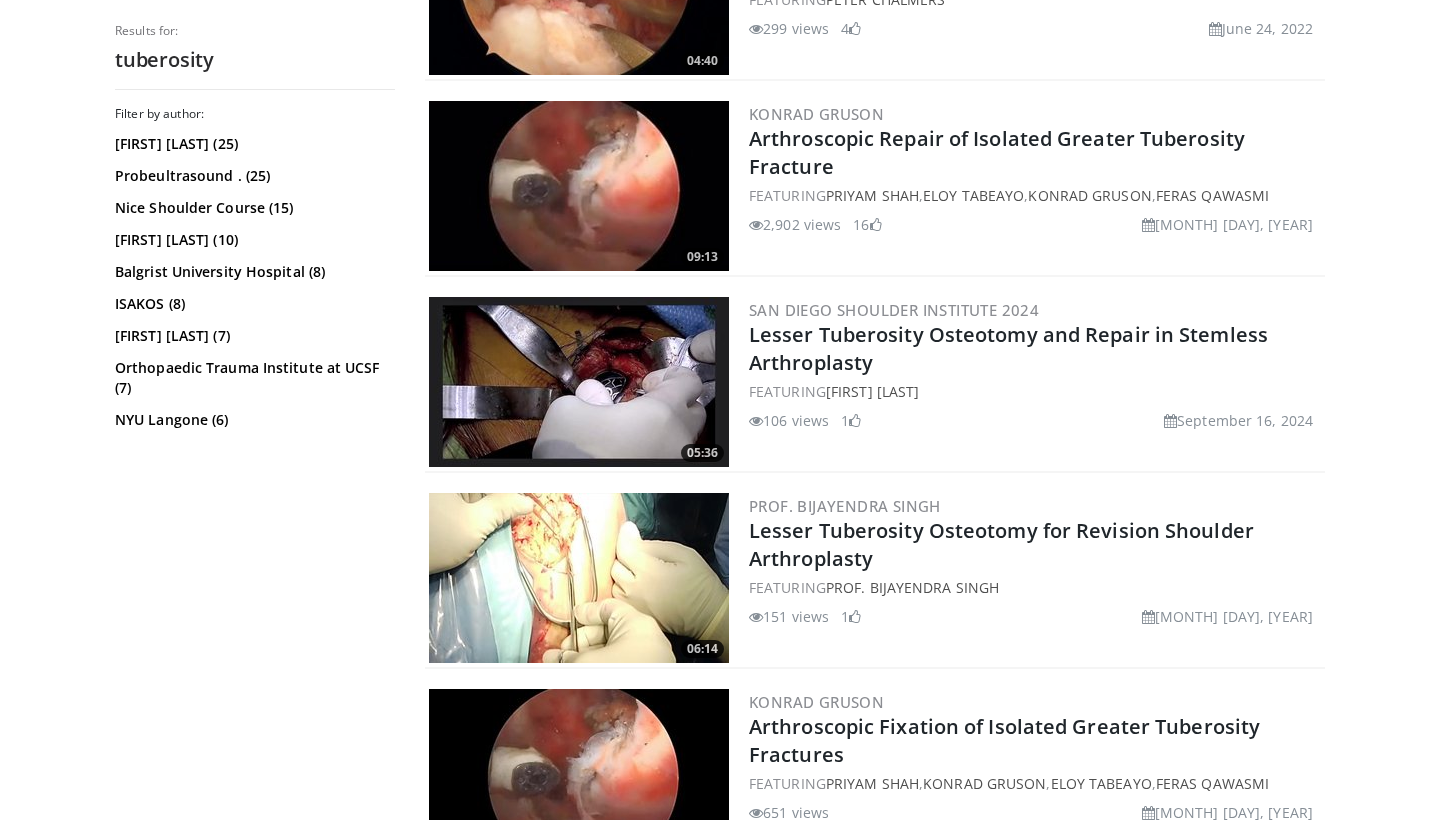 click at bounding box center (579, 186) 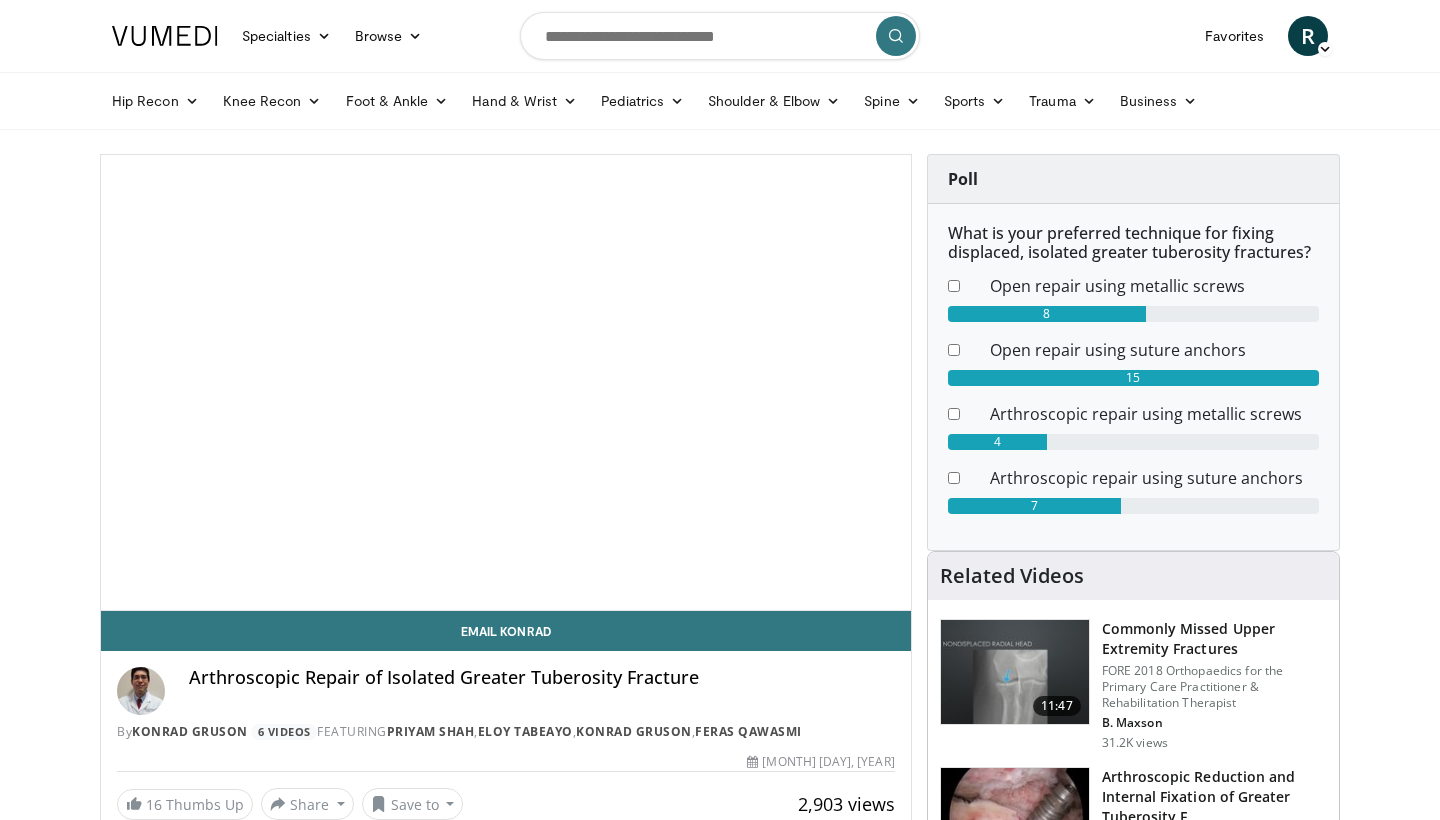 scroll, scrollTop: 0, scrollLeft: 0, axis: both 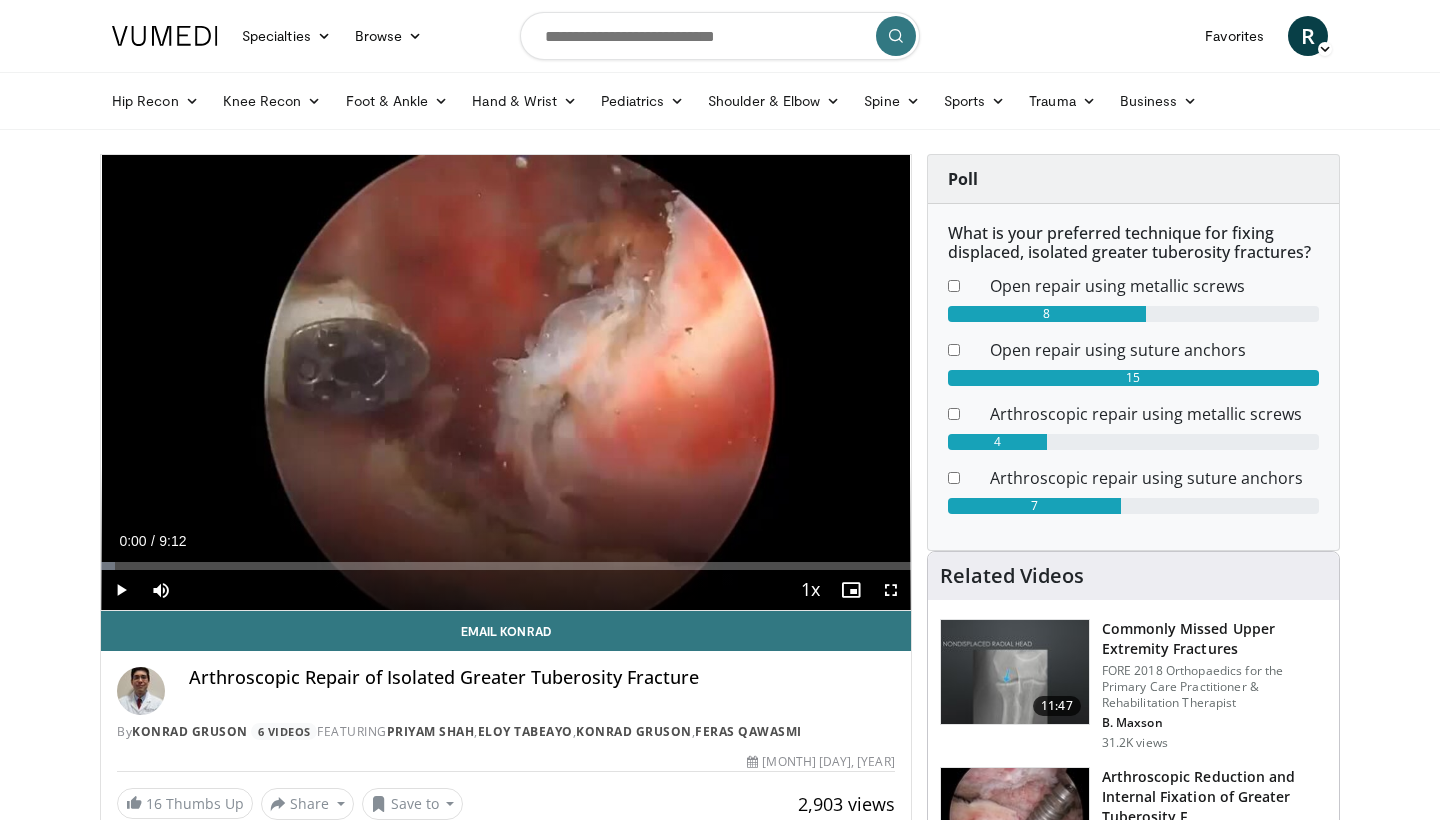 click at bounding box center (121, 590) 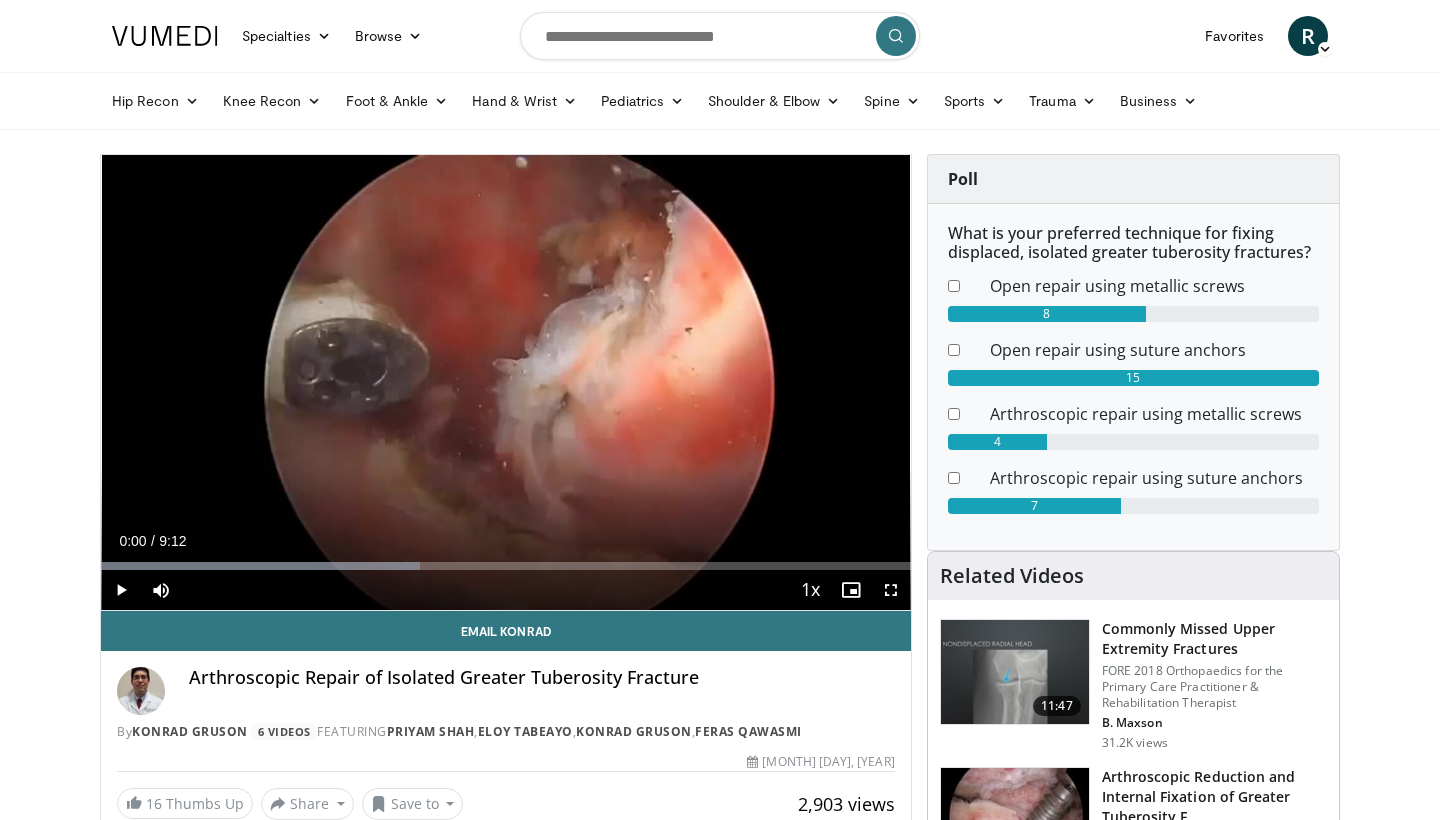 drag, startPoint x: 110, startPoint y: 560, endPoint x: 93, endPoint y: 561, distance: 17.029387 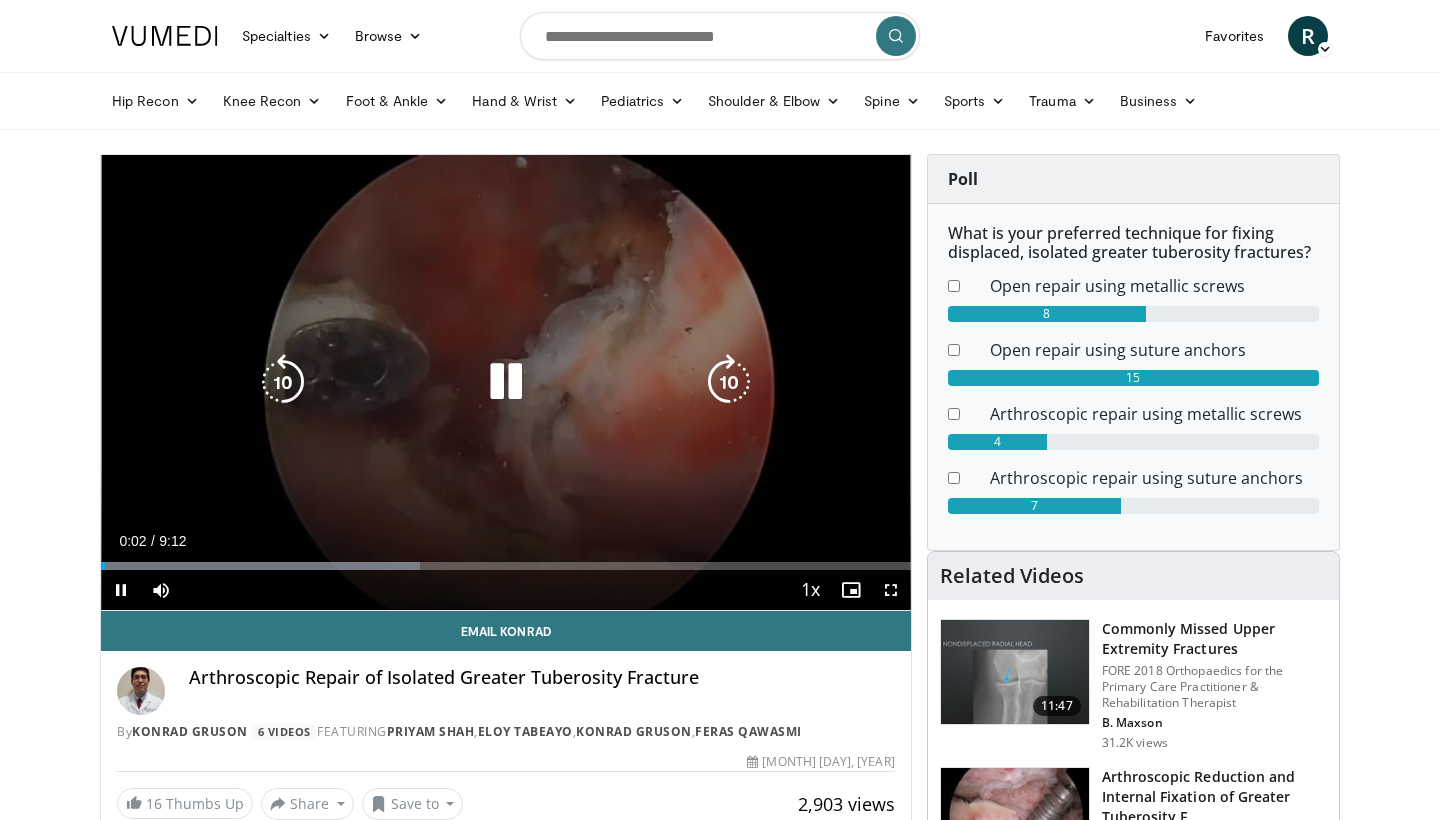click at bounding box center (729, 382) 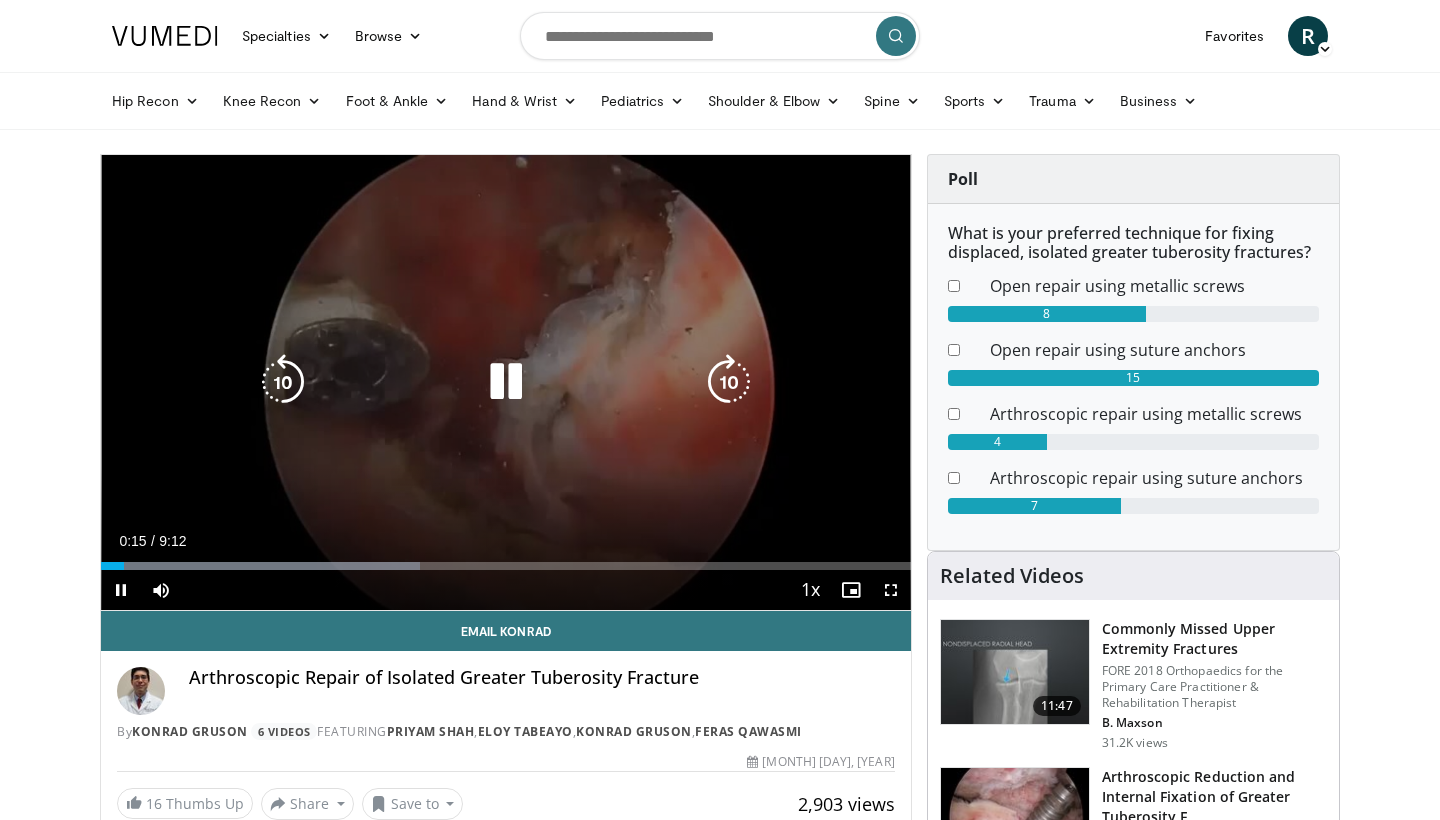 click at bounding box center [729, 382] 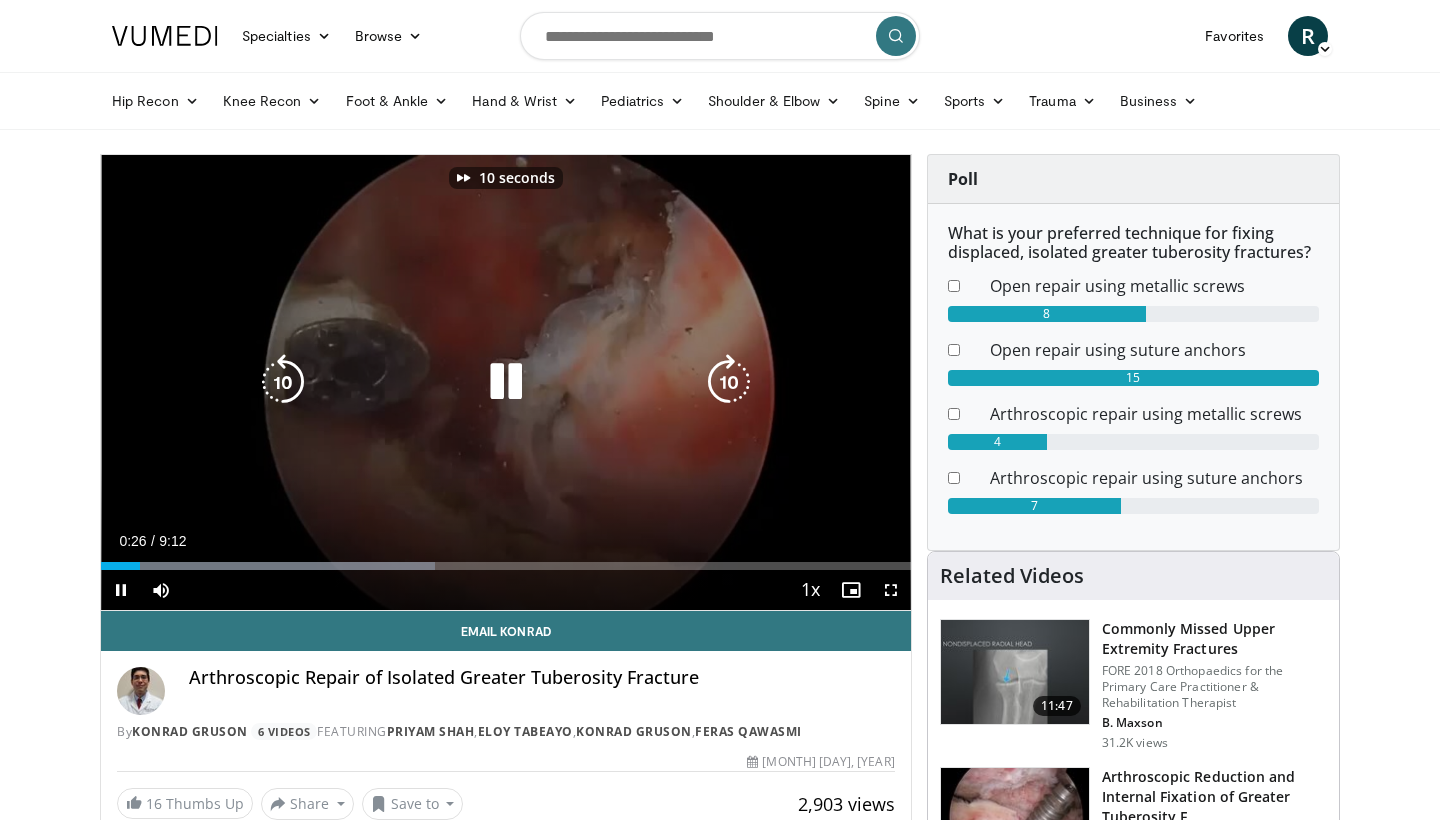 click at bounding box center [729, 382] 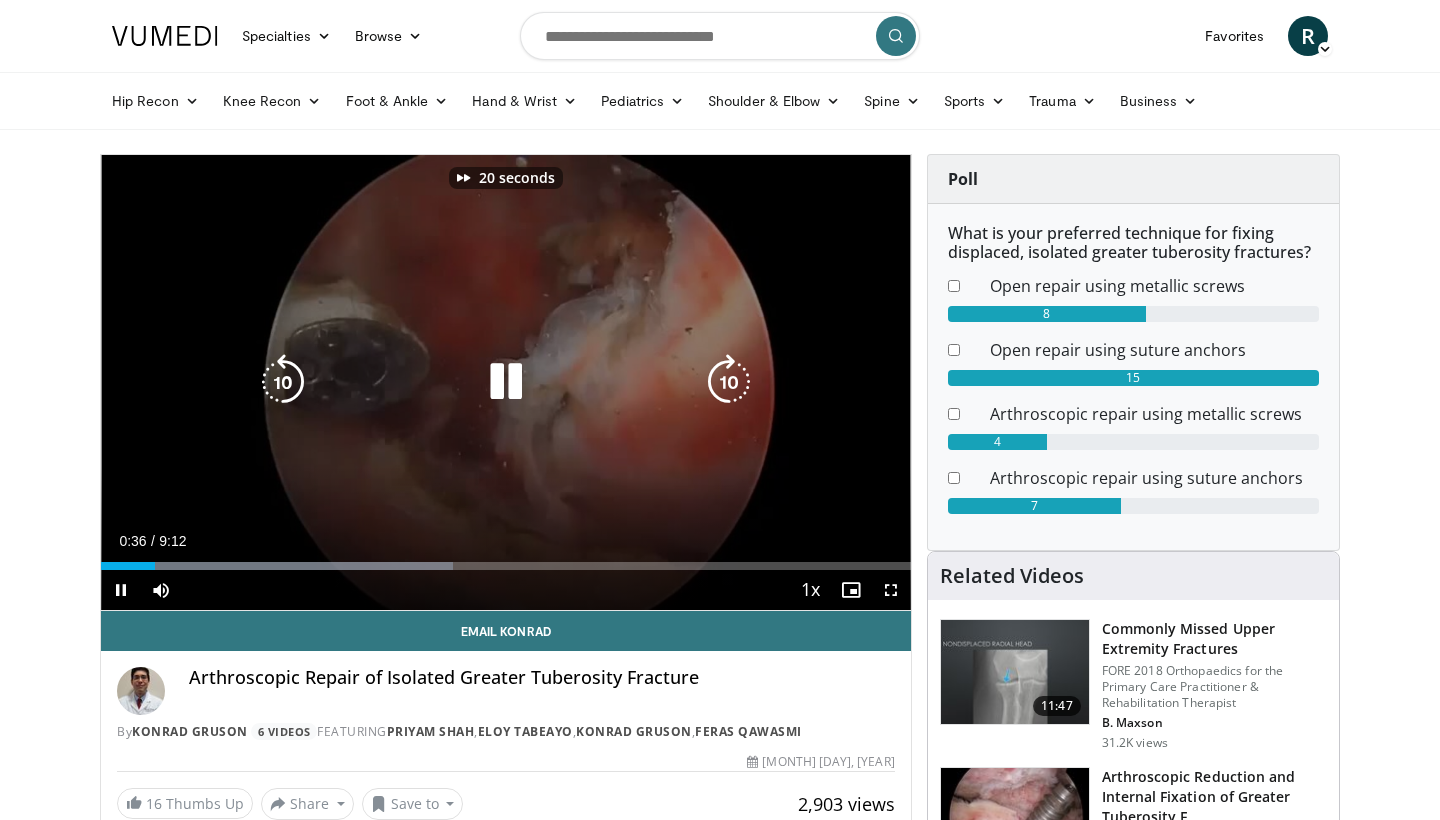 click at bounding box center (729, 382) 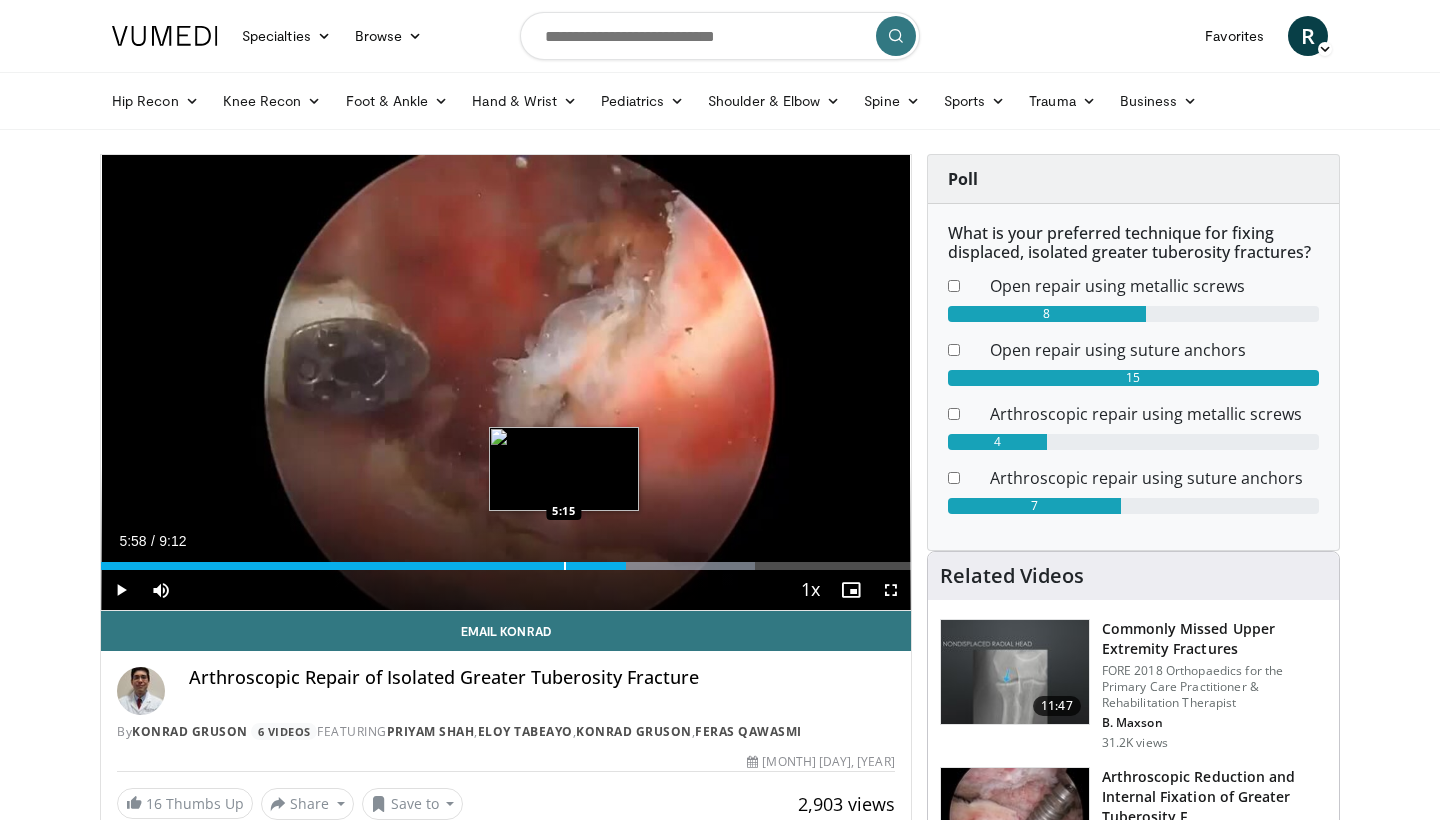 click on "Loaded :  80.72% 5:58 5:15" at bounding box center (506, 560) 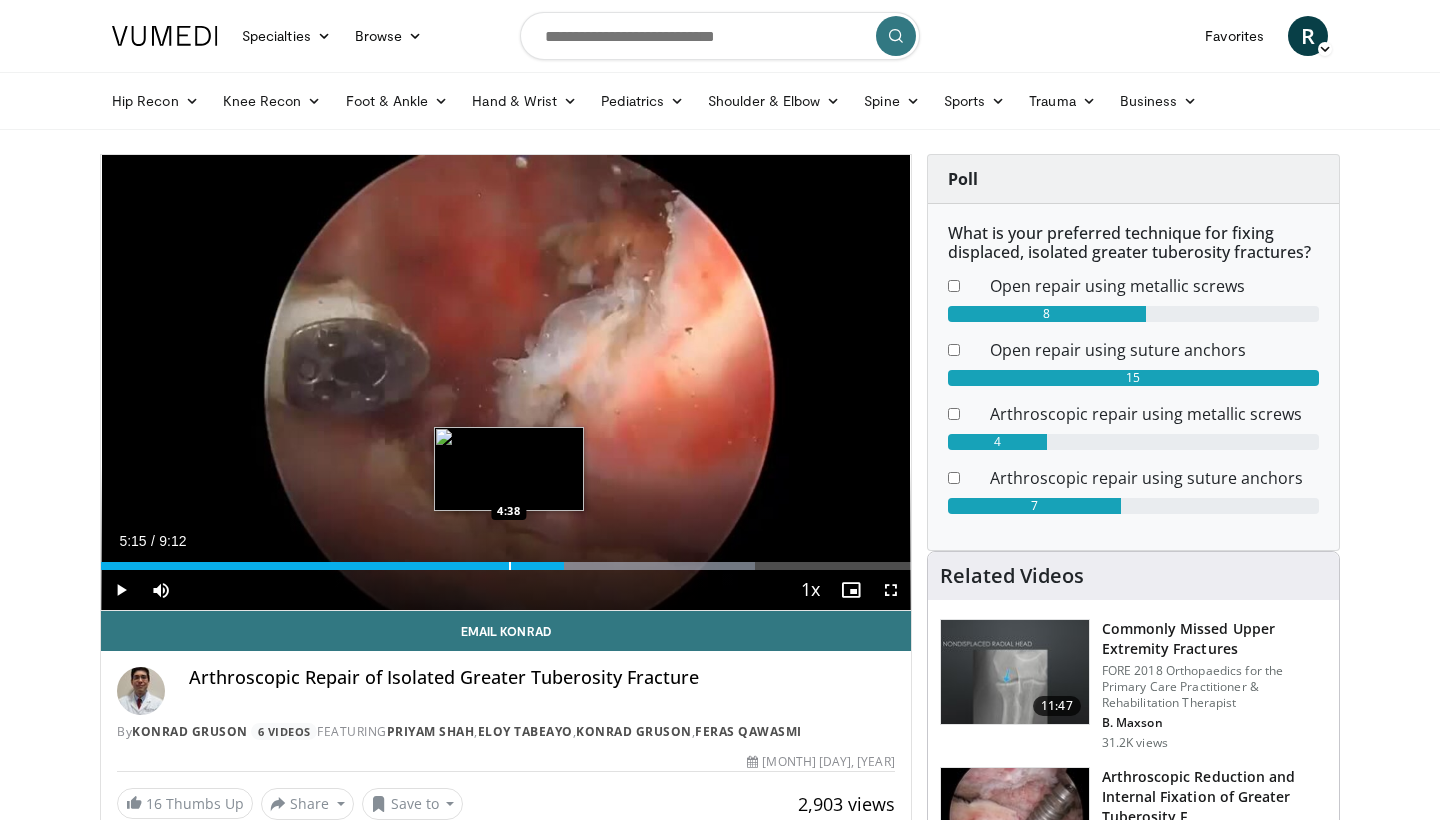 click at bounding box center (510, 566) 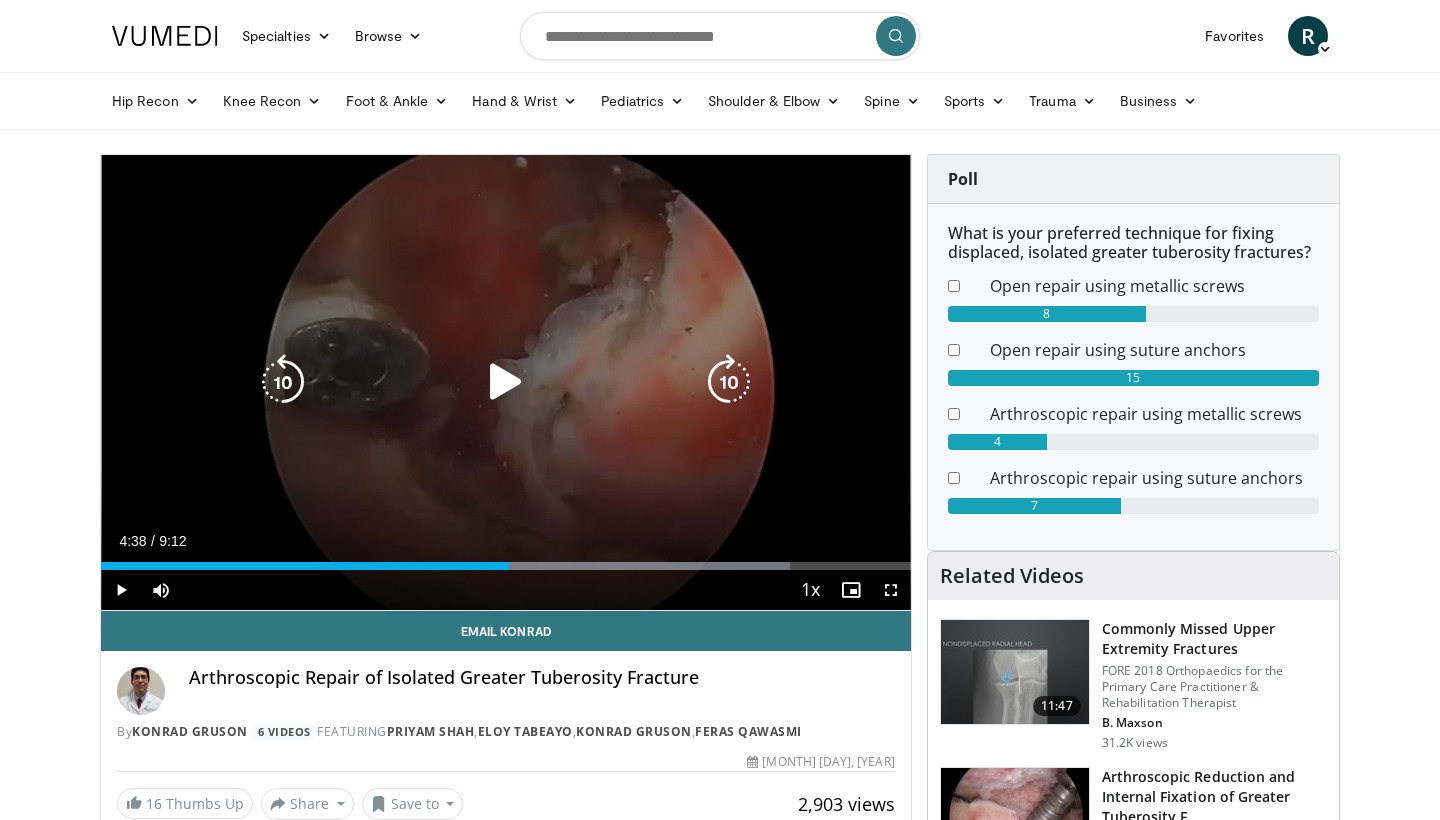 click on "30 seconds
Tap to unmute" at bounding box center [506, 382] 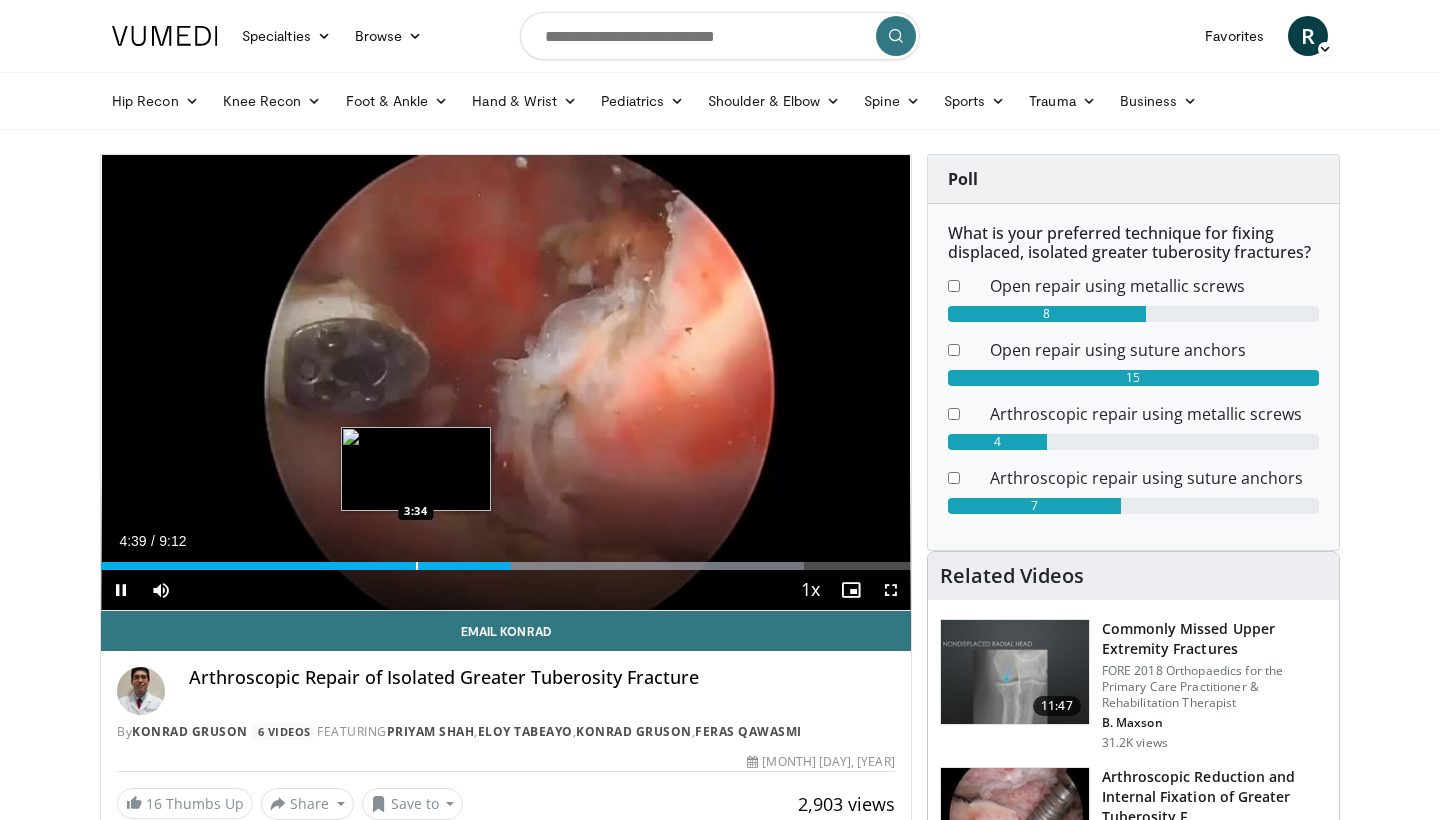 click at bounding box center (417, 566) 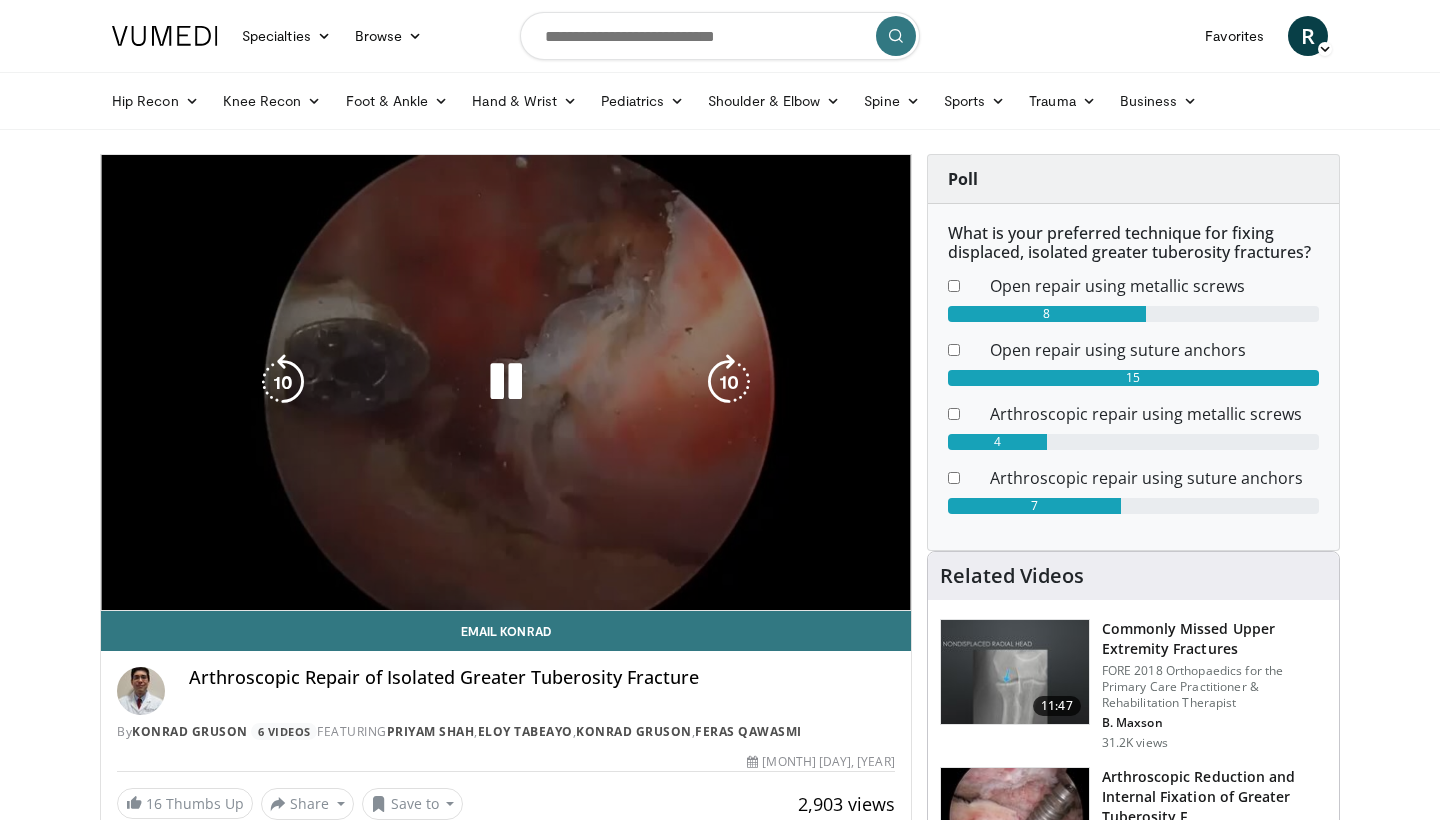 click at bounding box center (891, 630) 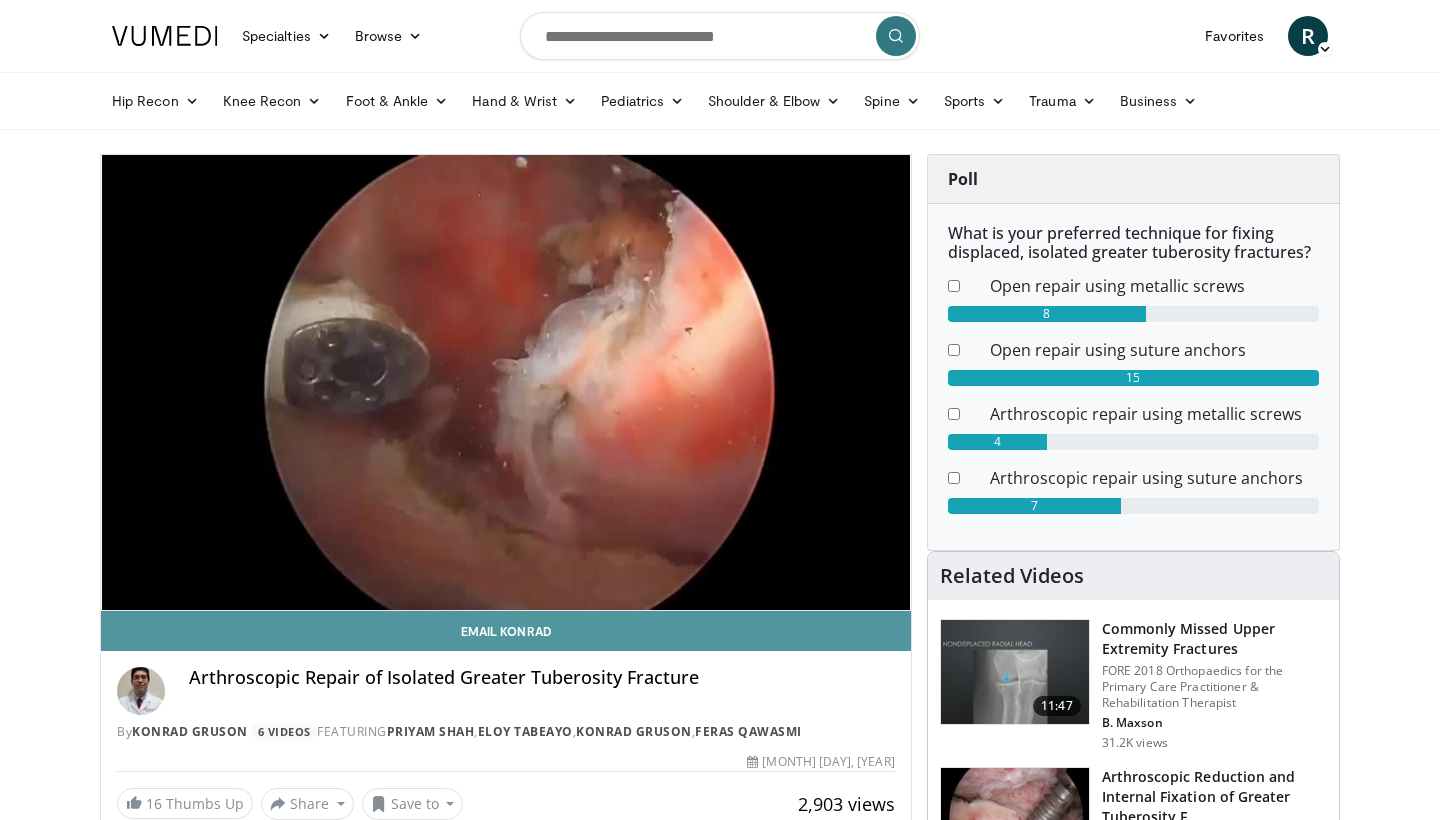 click on "Email
Konrad" at bounding box center [506, 631] 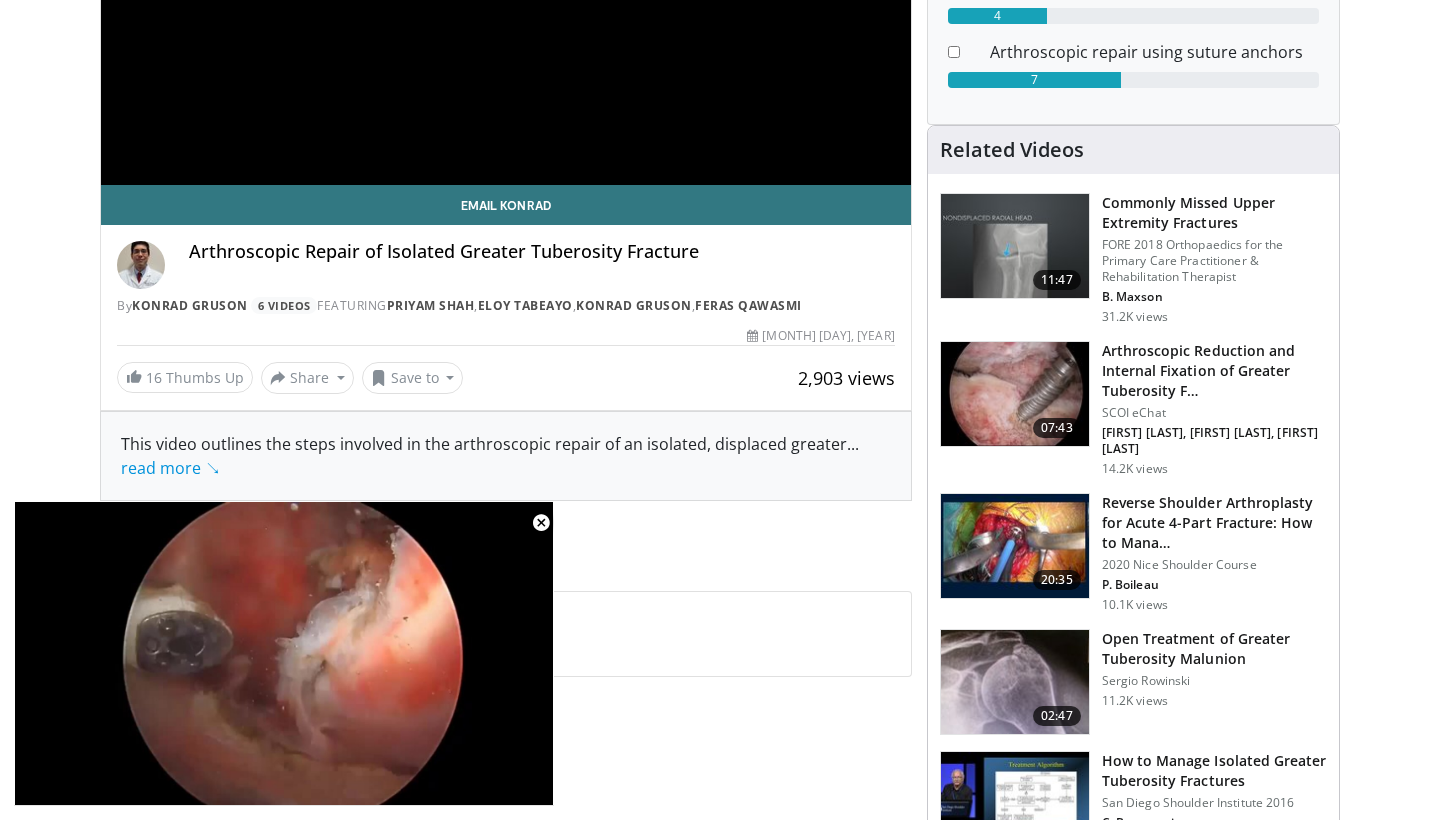 scroll, scrollTop: 438, scrollLeft: 0, axis: vertical 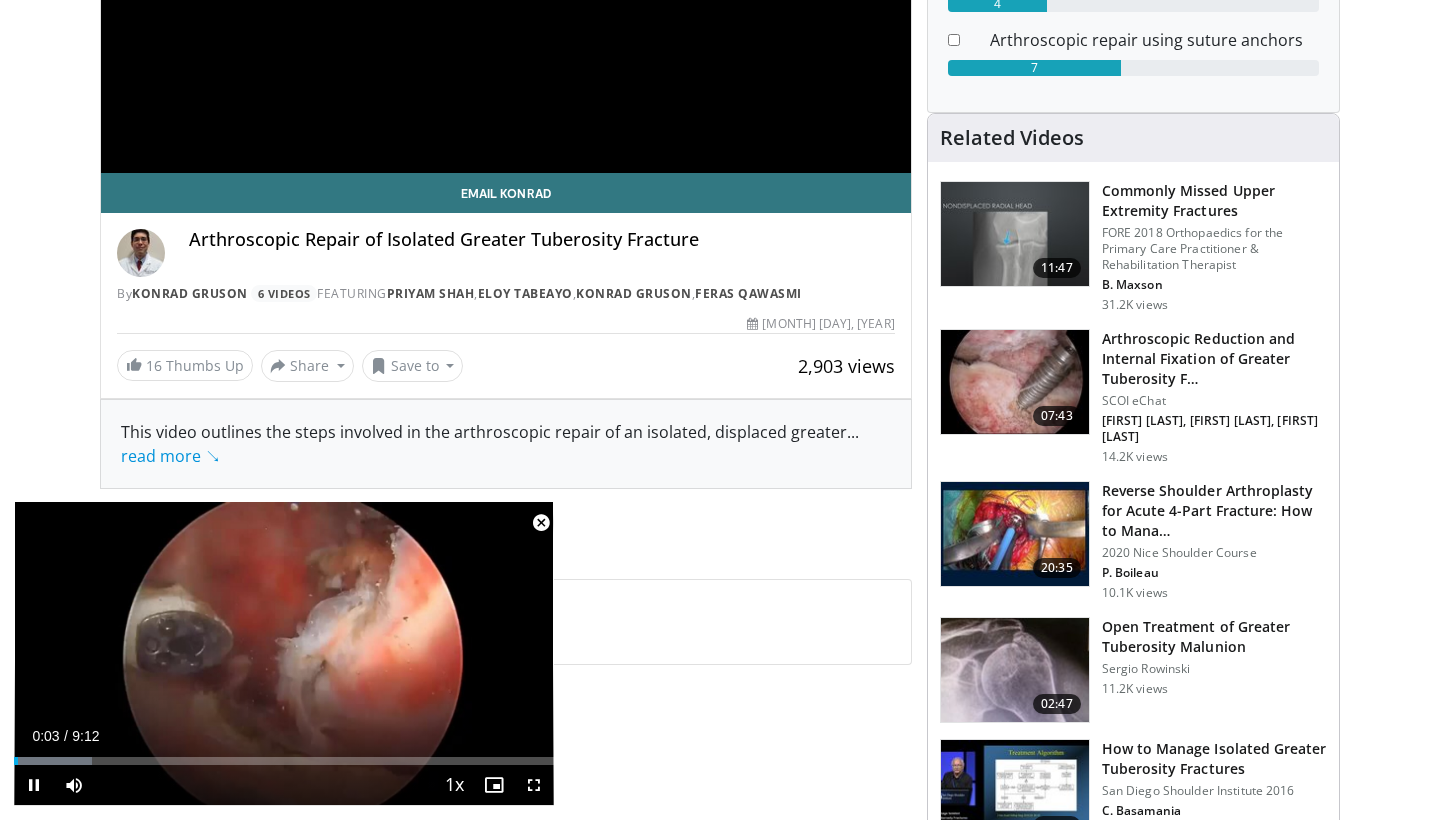 click at bounding box center (541, 523) 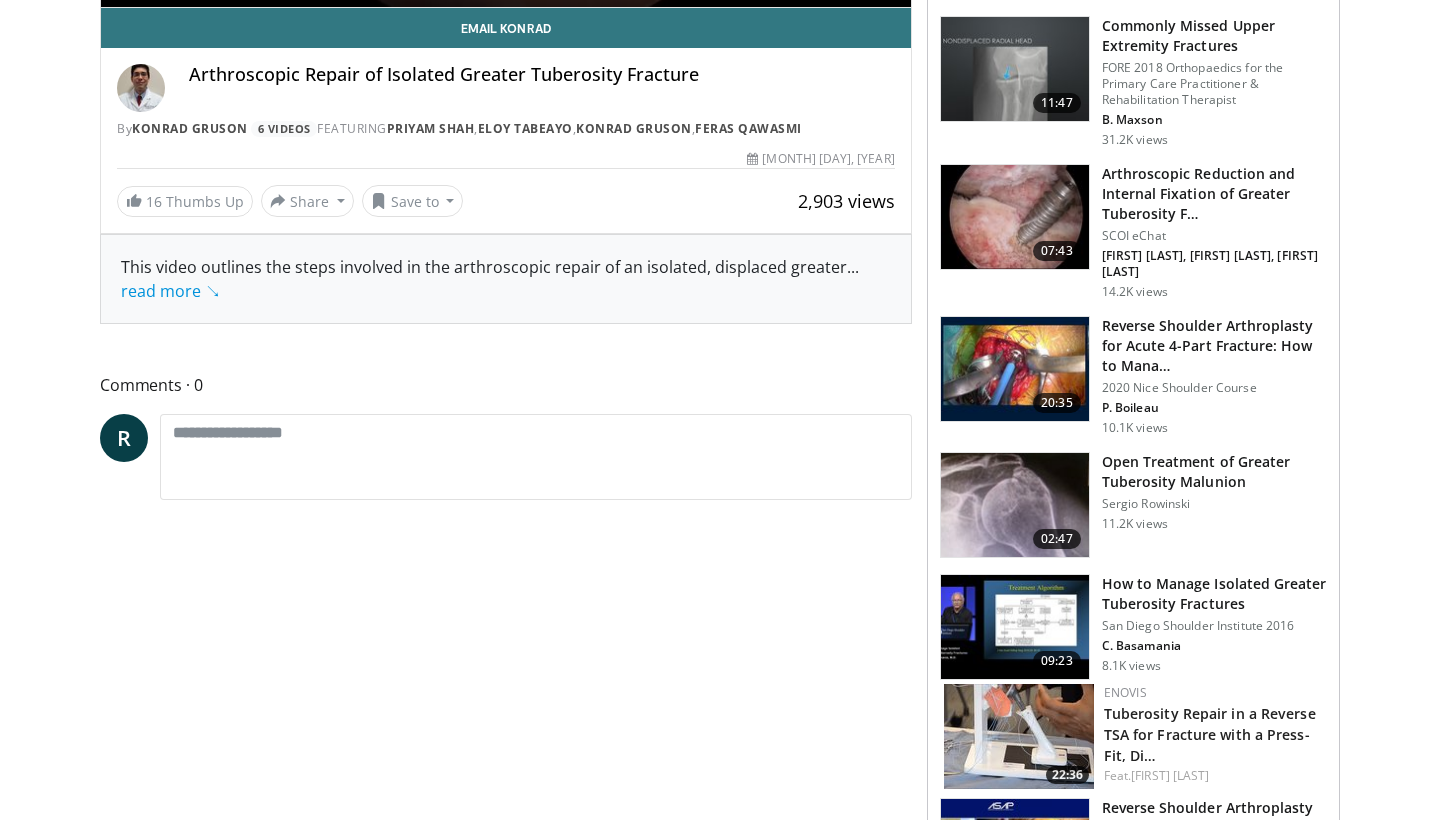 scroll, scrollTop: 596, scrollLeft: 0, axis: vertical 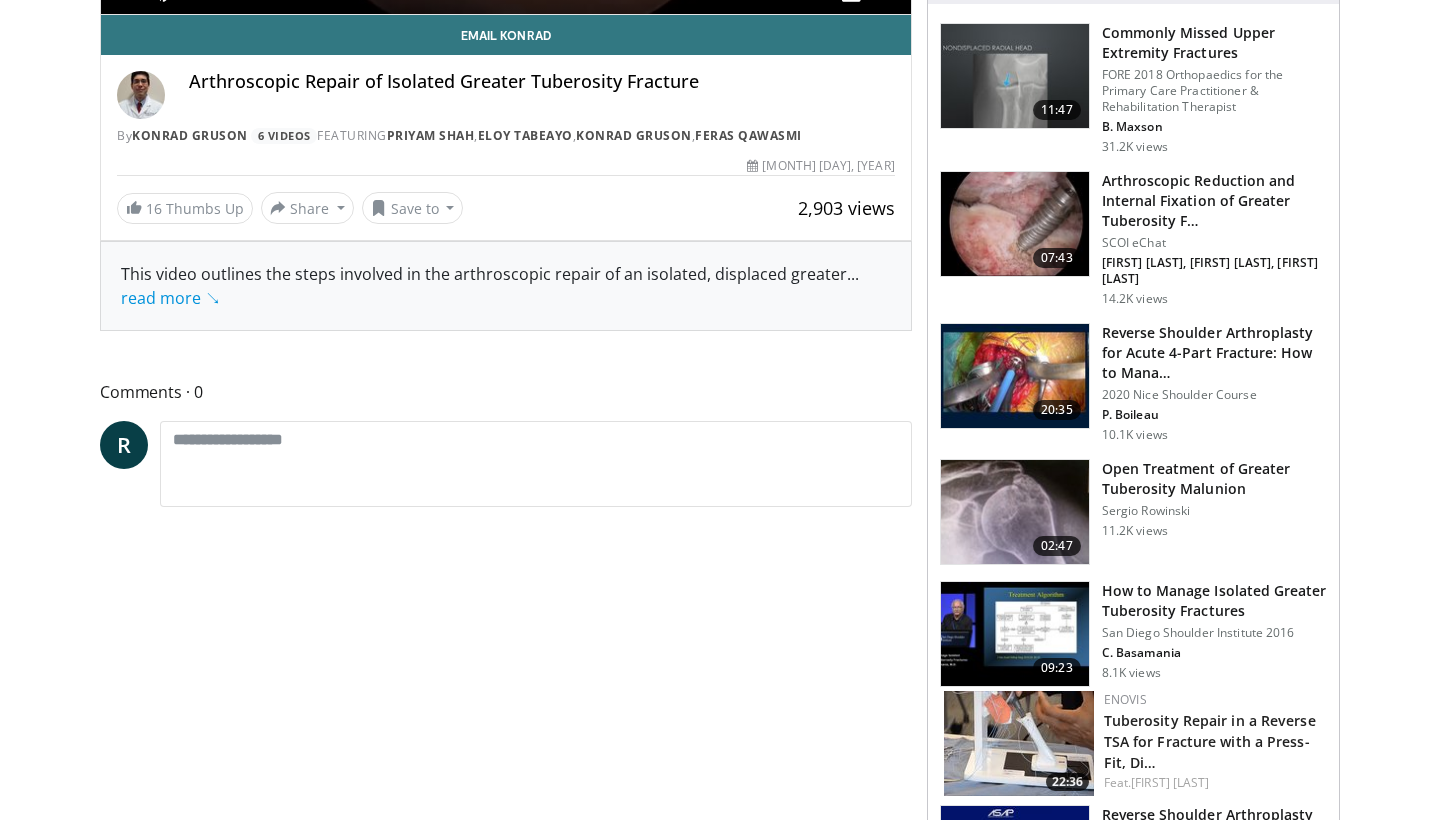 click on "Open Treatment of Greater Tuberosity Malunion" at bounding box center [1214, 479] 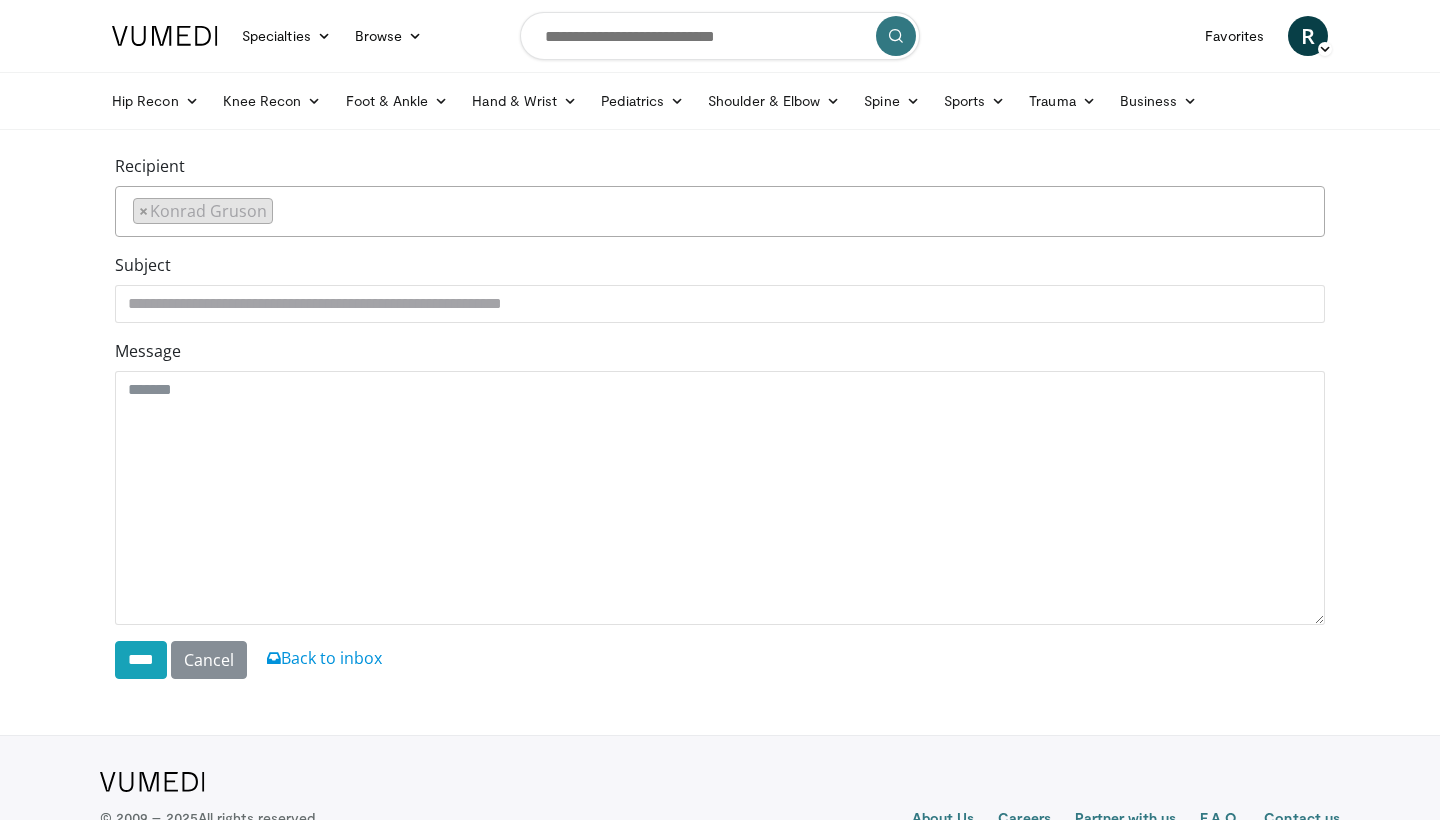 scroll, scrollTop: 0, scrollLeft: 0, axis: both 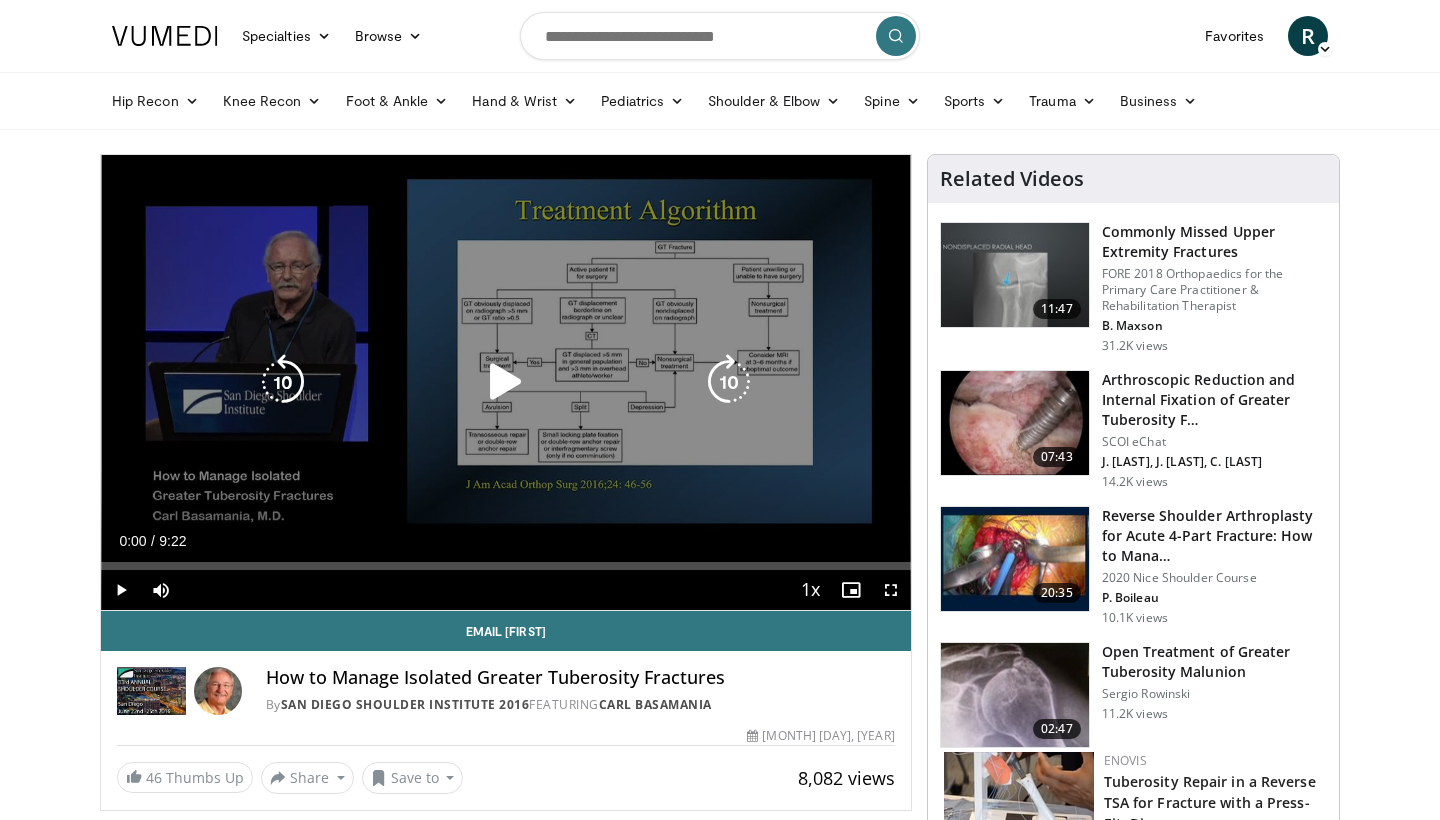 click on "10 seconds
Tap to unmute" at bounding box center (506, 382) 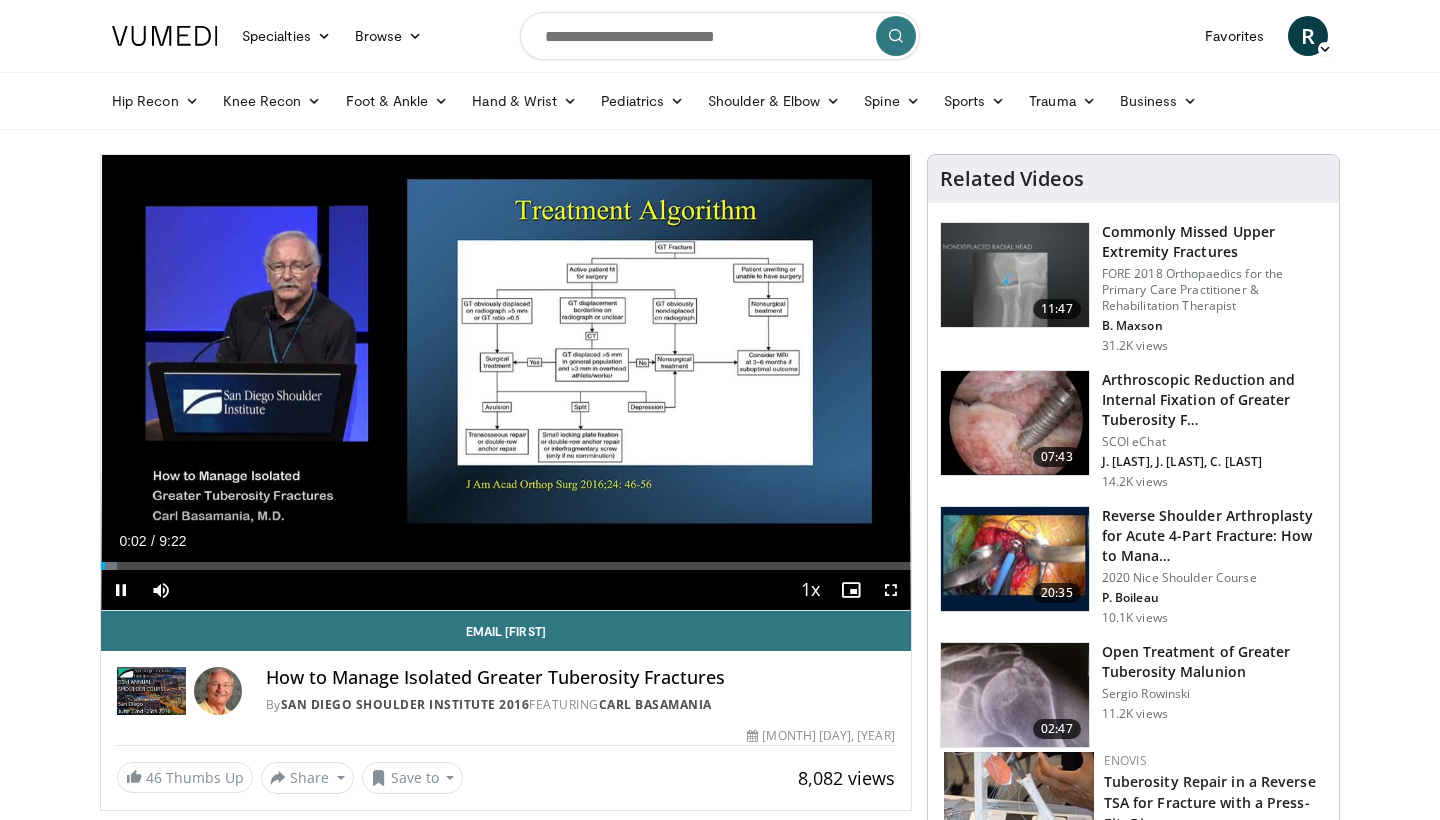click at bounding box center (891, 590) 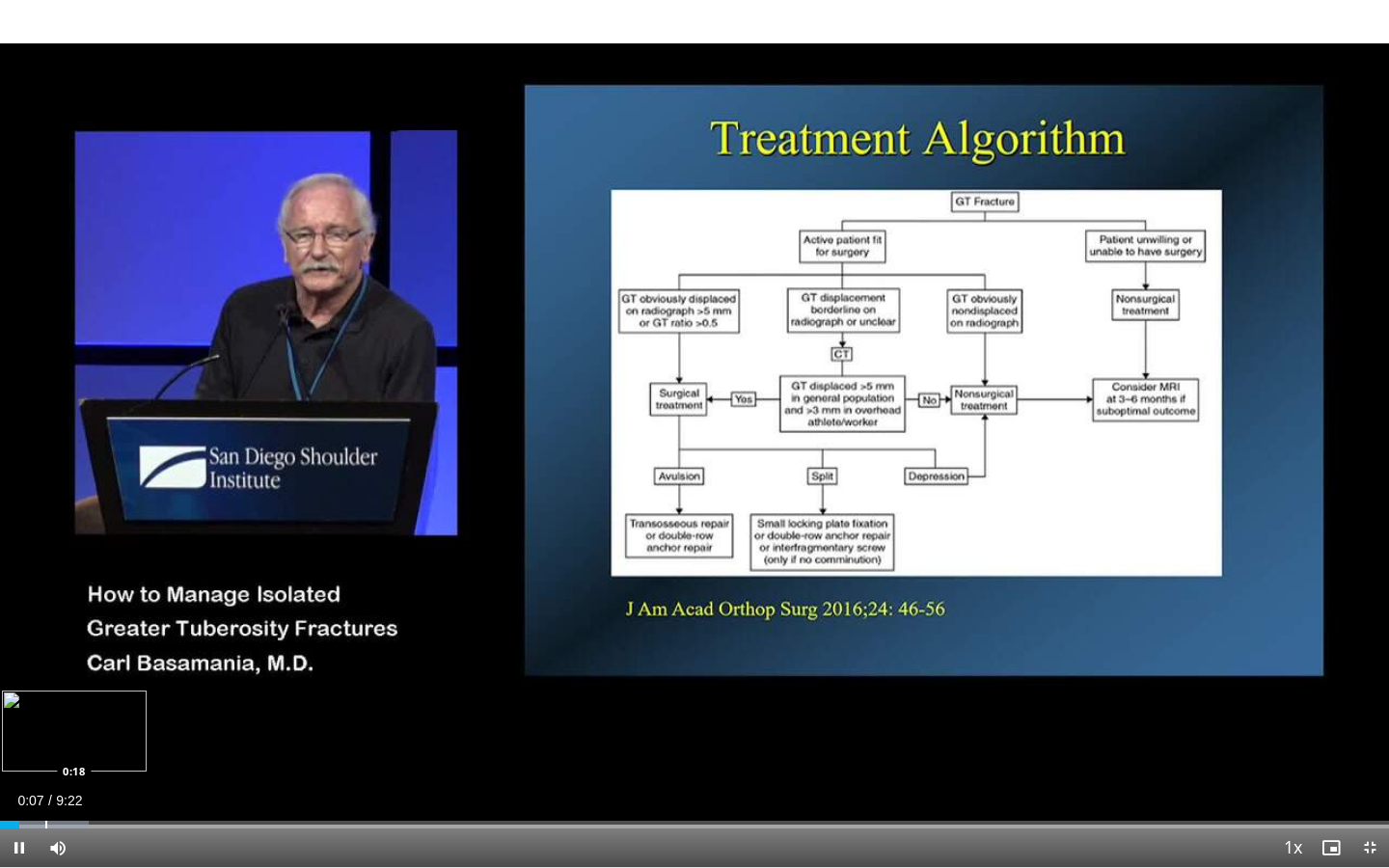 click at bounding box center (44, 825) 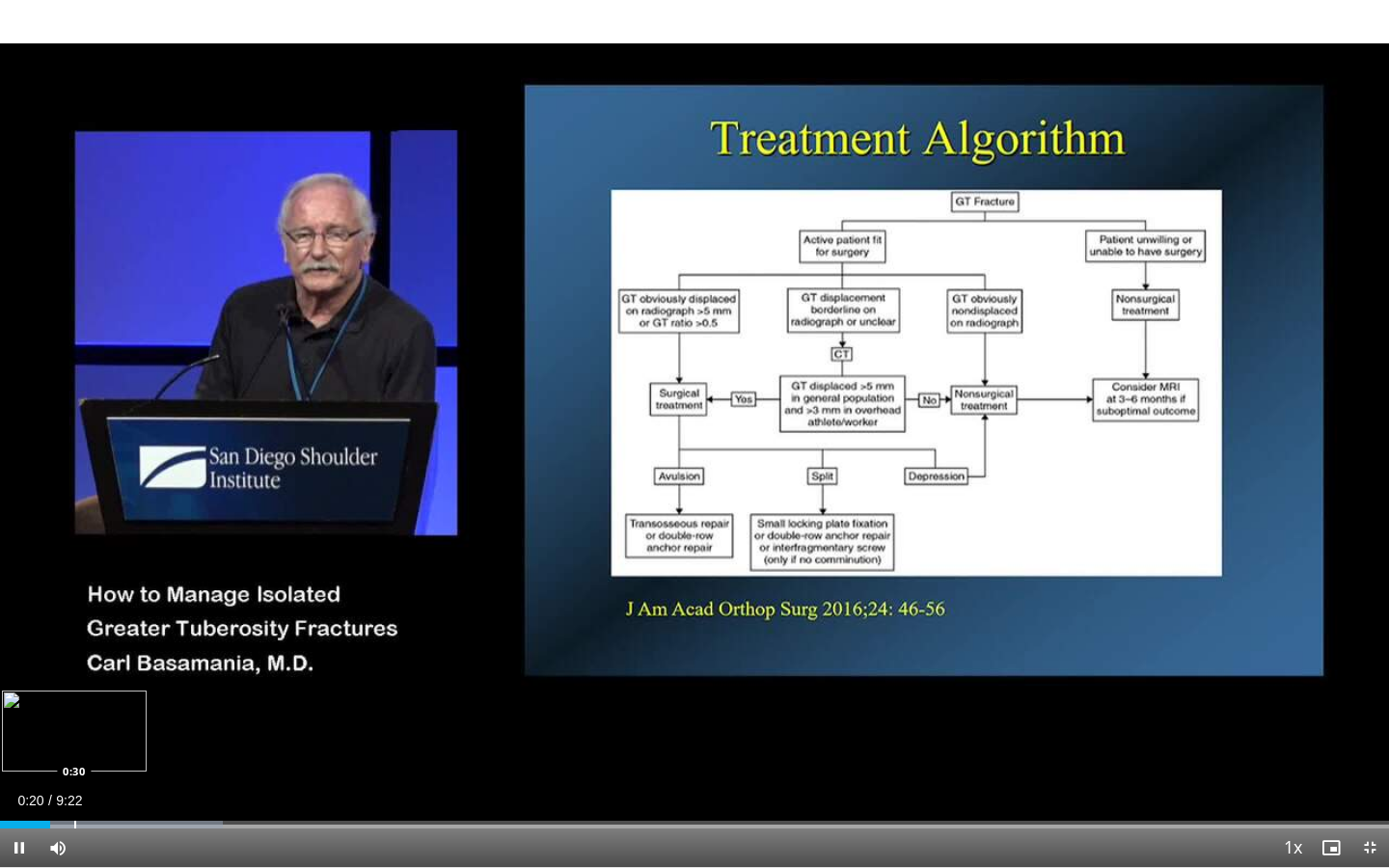 click on "**********" at bounding box center [694, 434] 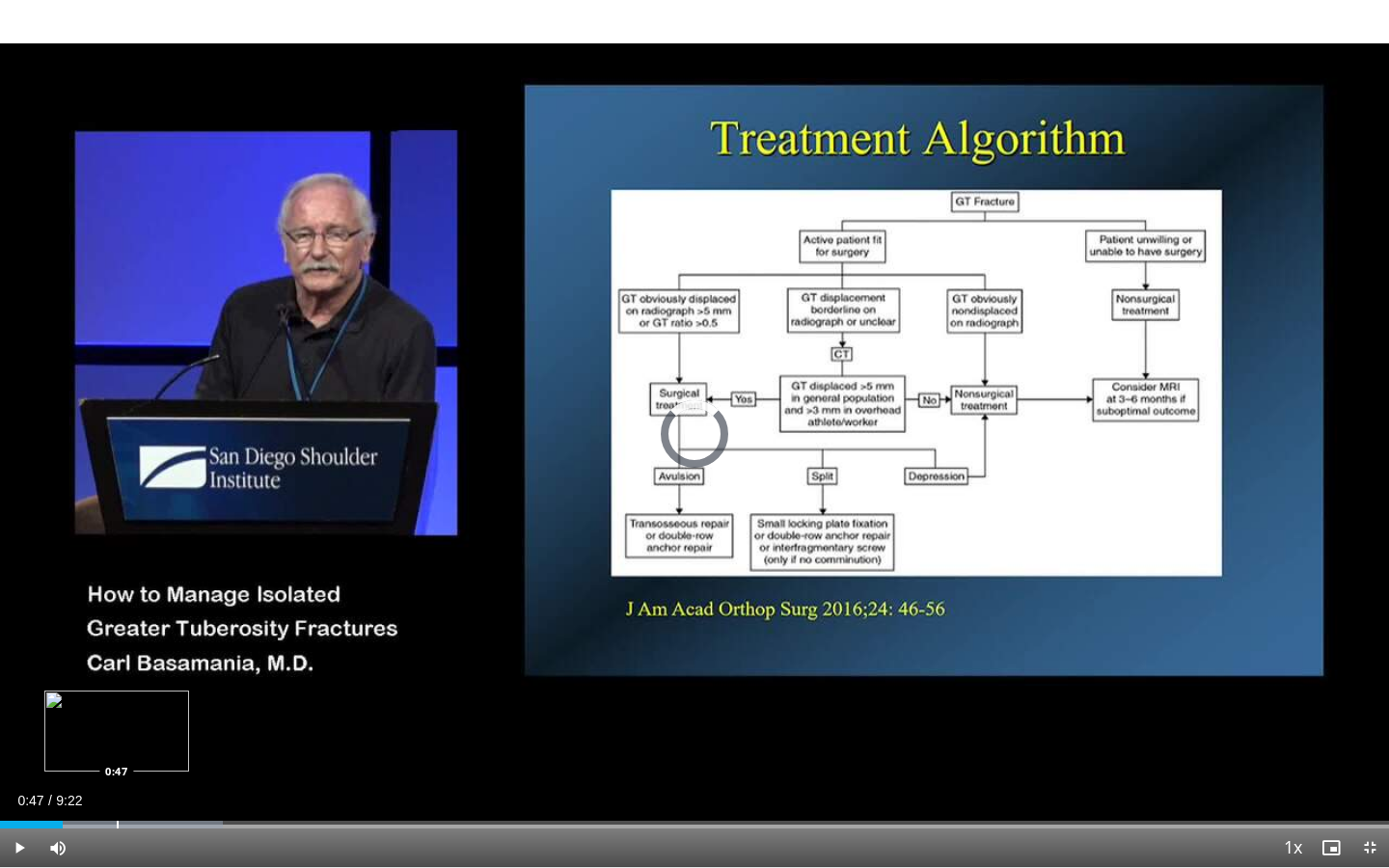 click on "Loaded :  16.01% 0:47 0:47" at bounding box center [694, 819] 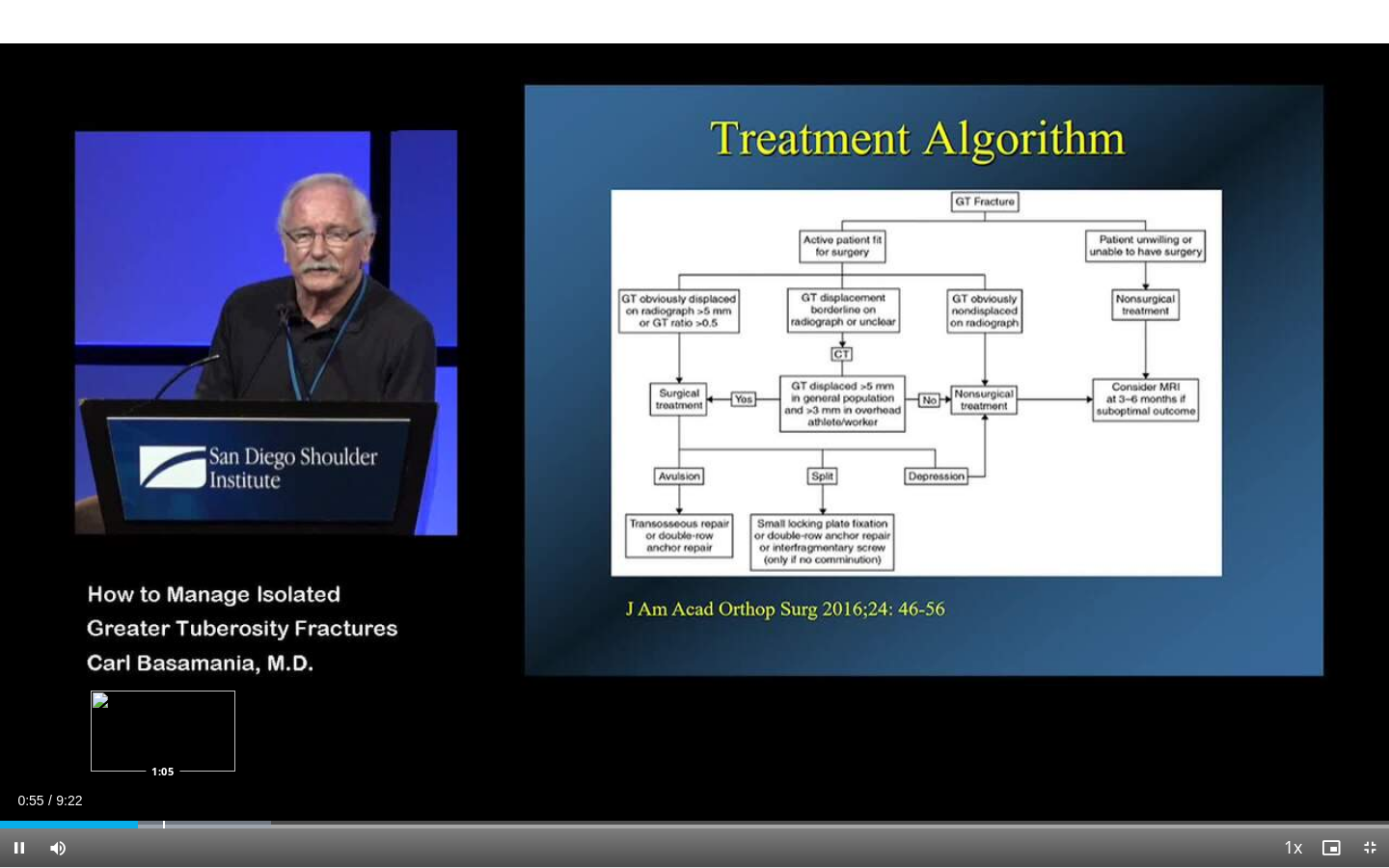 click at bounding box center (164, 825) 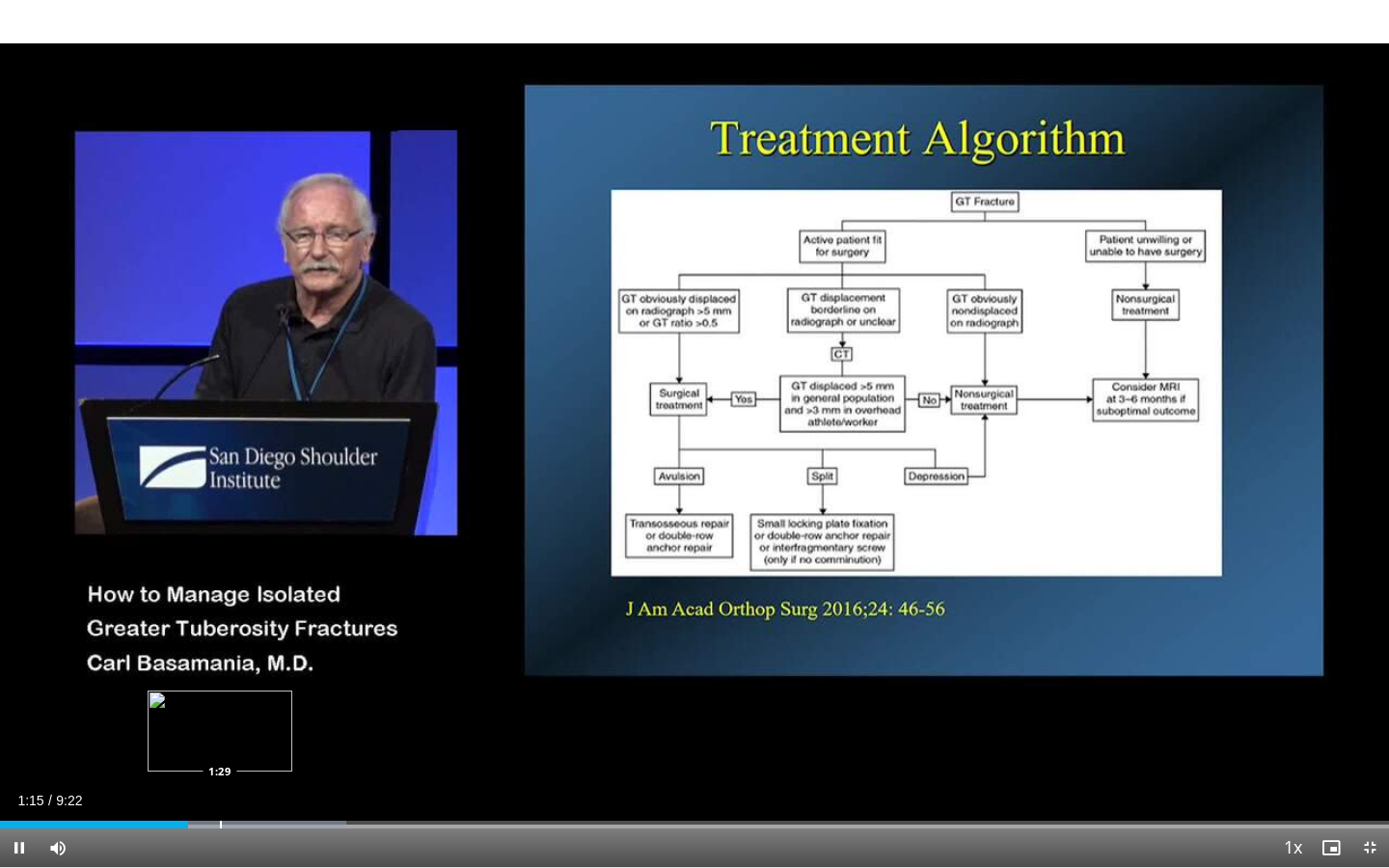 click at bounding box center [221, 825] 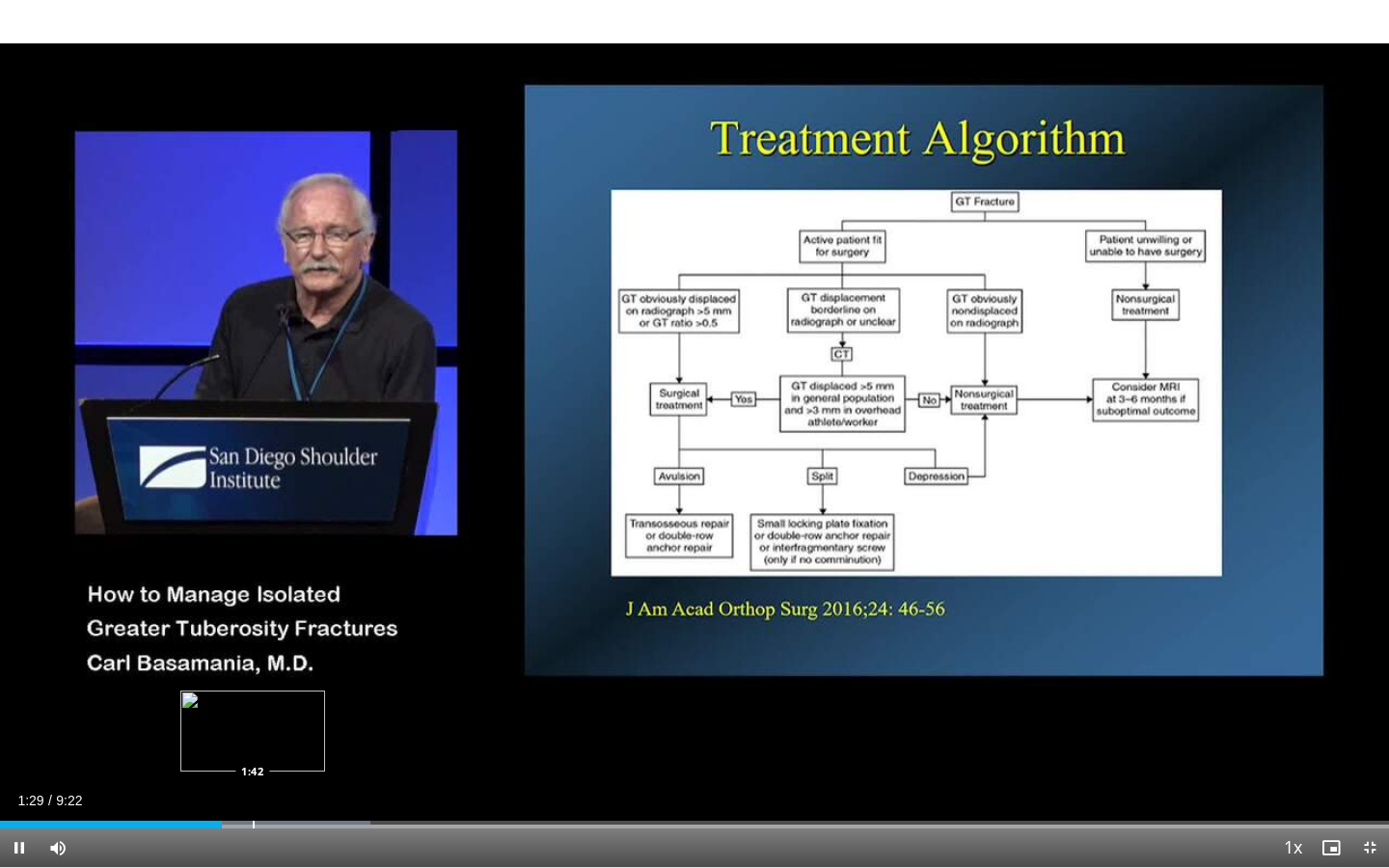 click at bounding box center [254, 825] 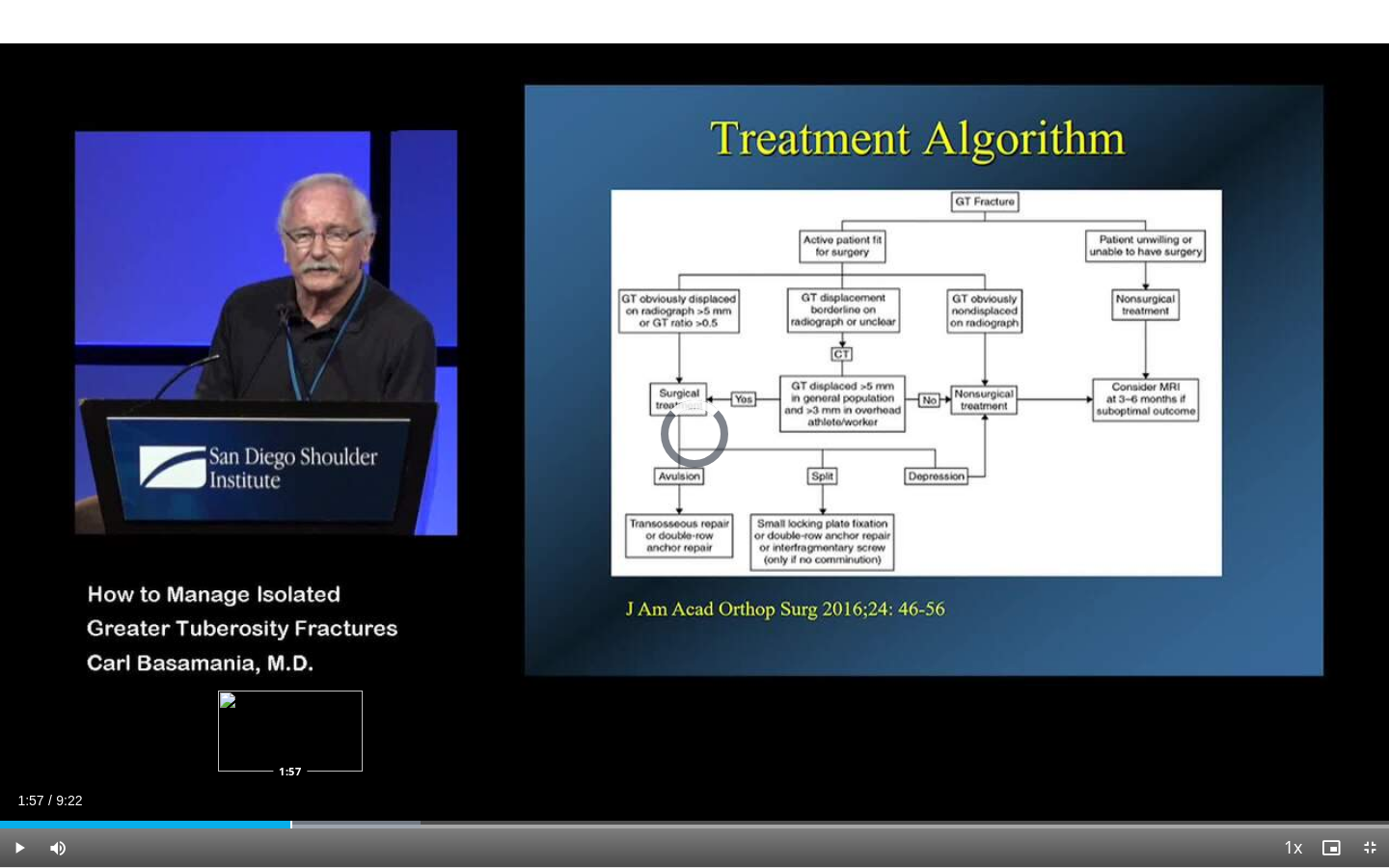 click at bounding box center (291, 825) 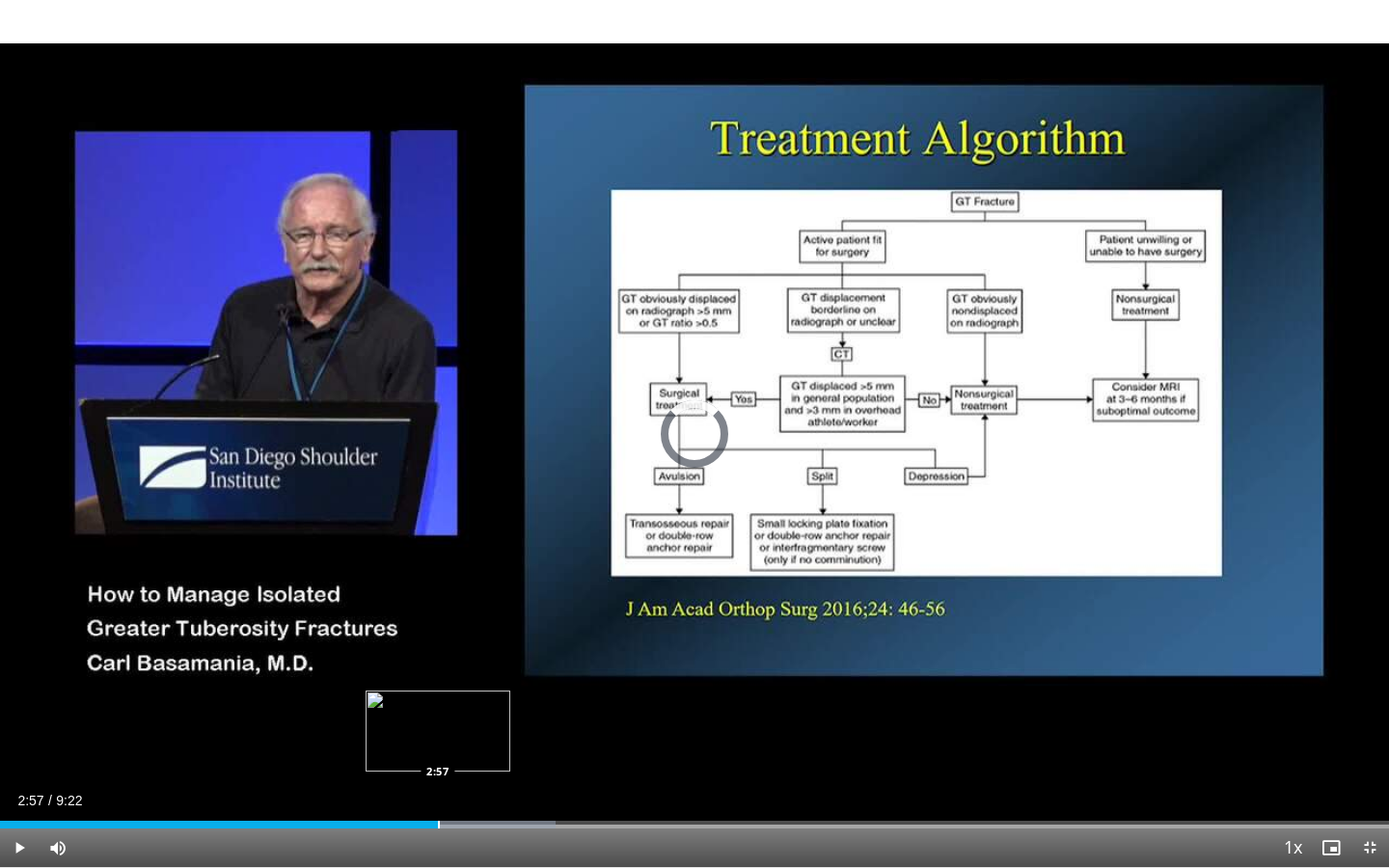 click at bounding box center (439, 825) 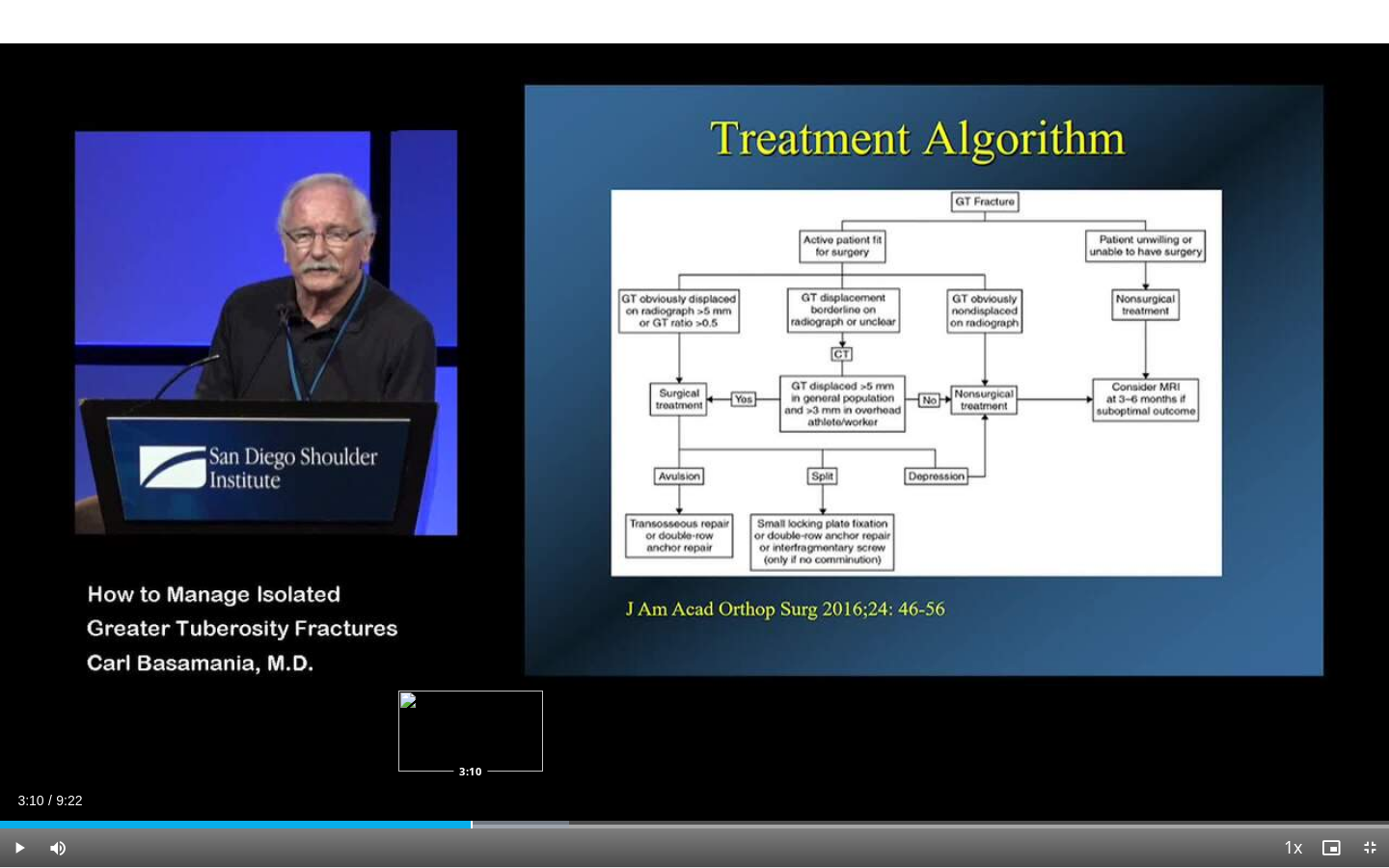 click at bounding box center [472, 825] 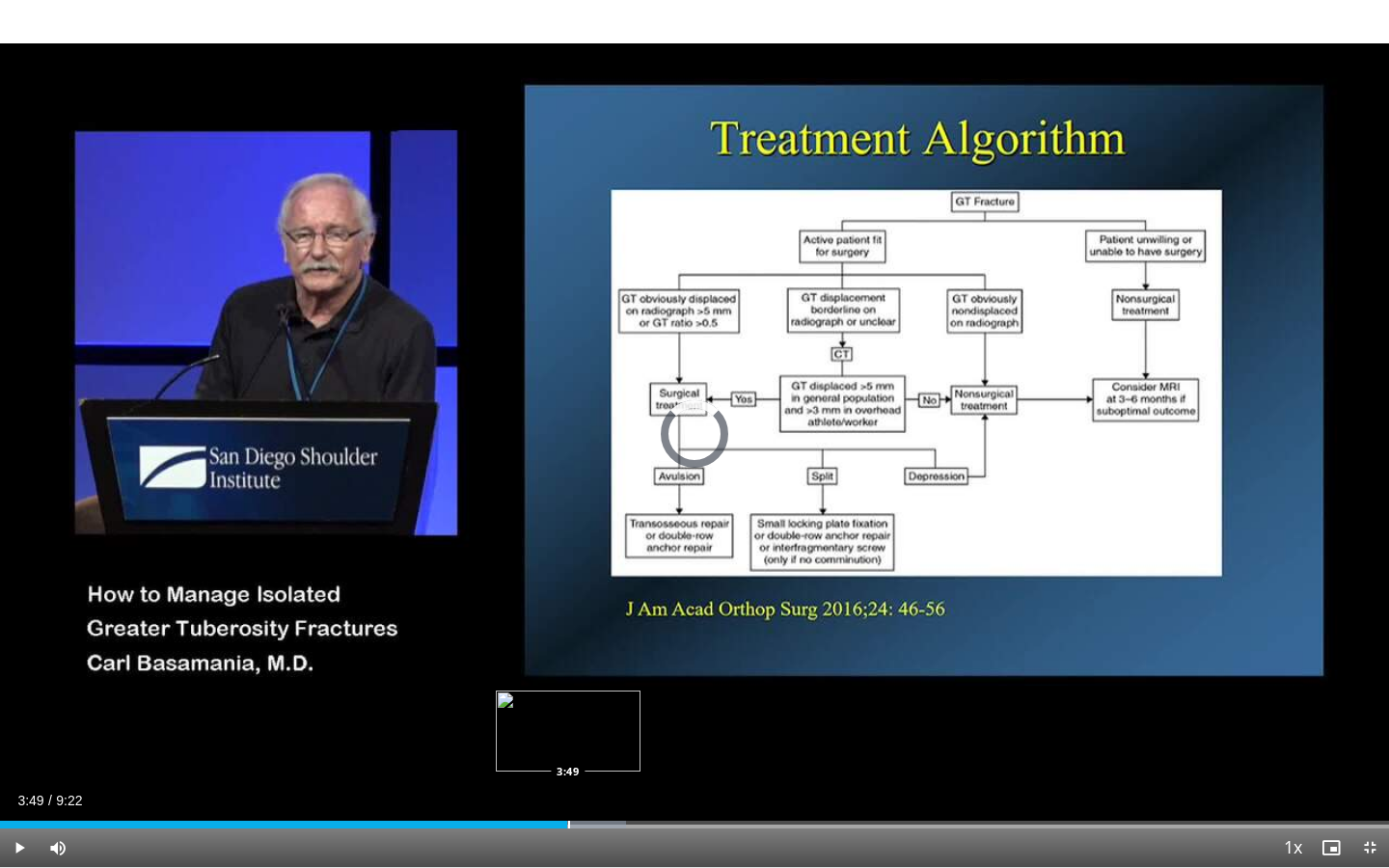 click at bounding box center [512, 825] 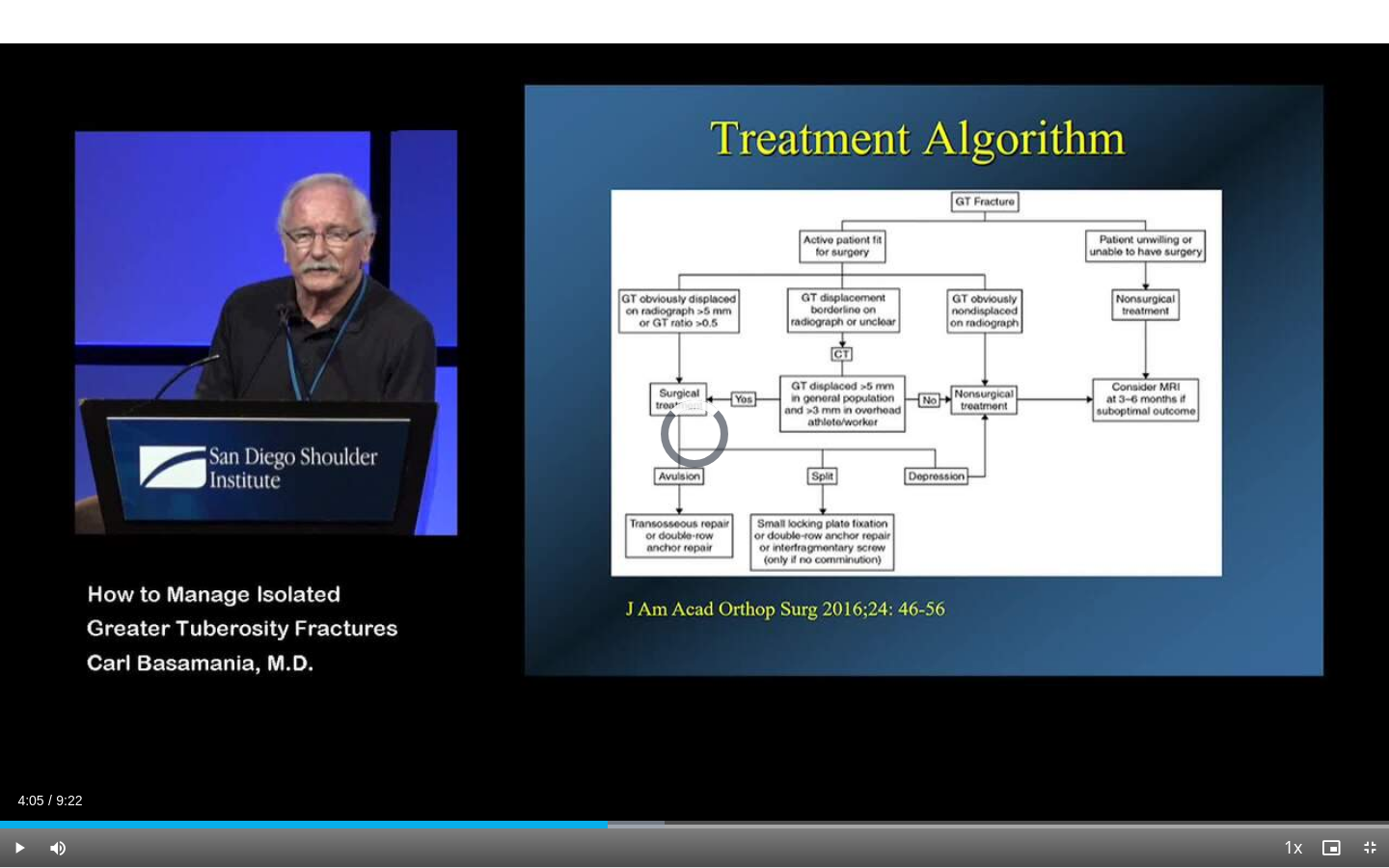 click at bounding box center (609, 825) 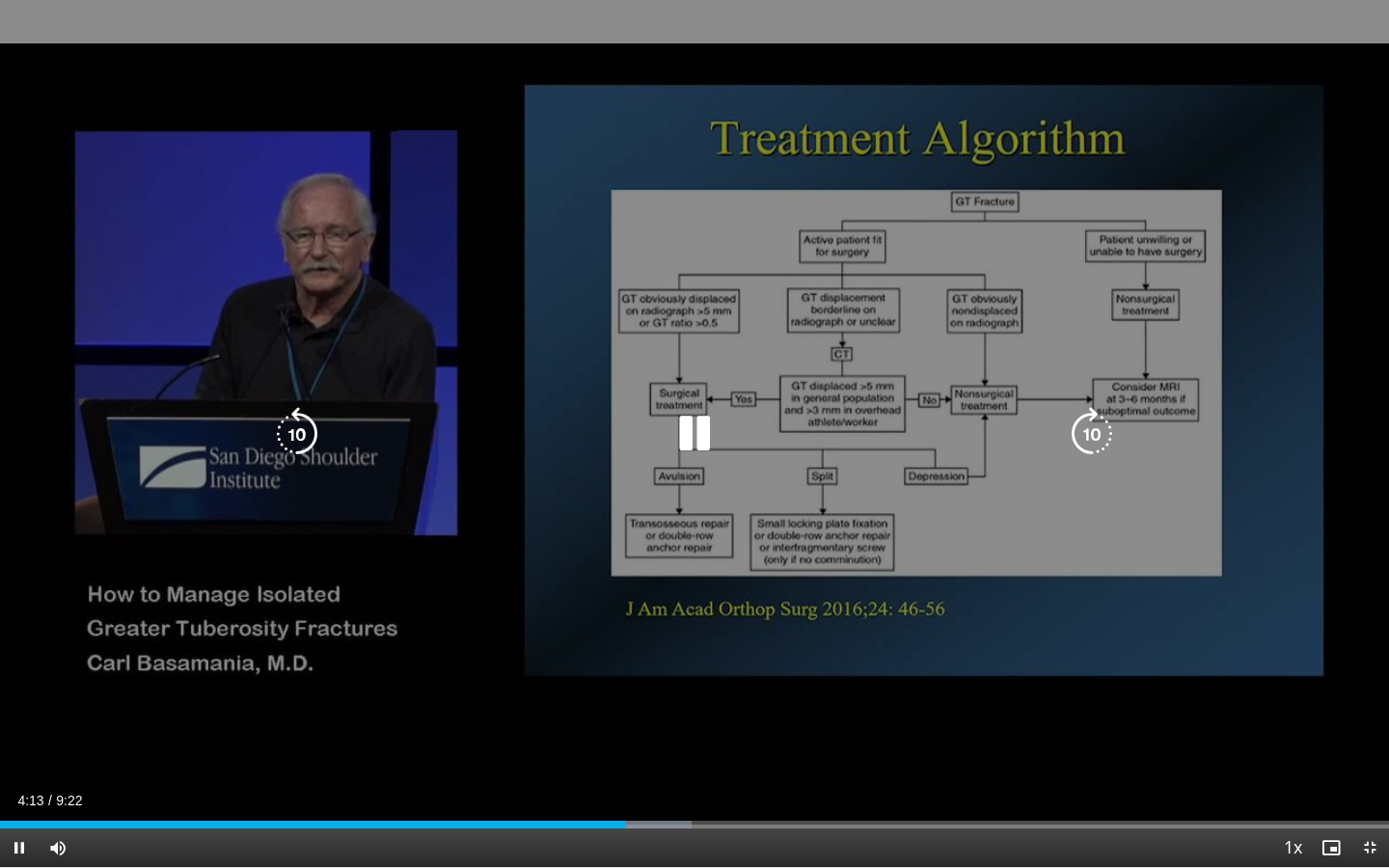 click on "10 seconds
Tap to unmute" at bounding box center [694, 433] 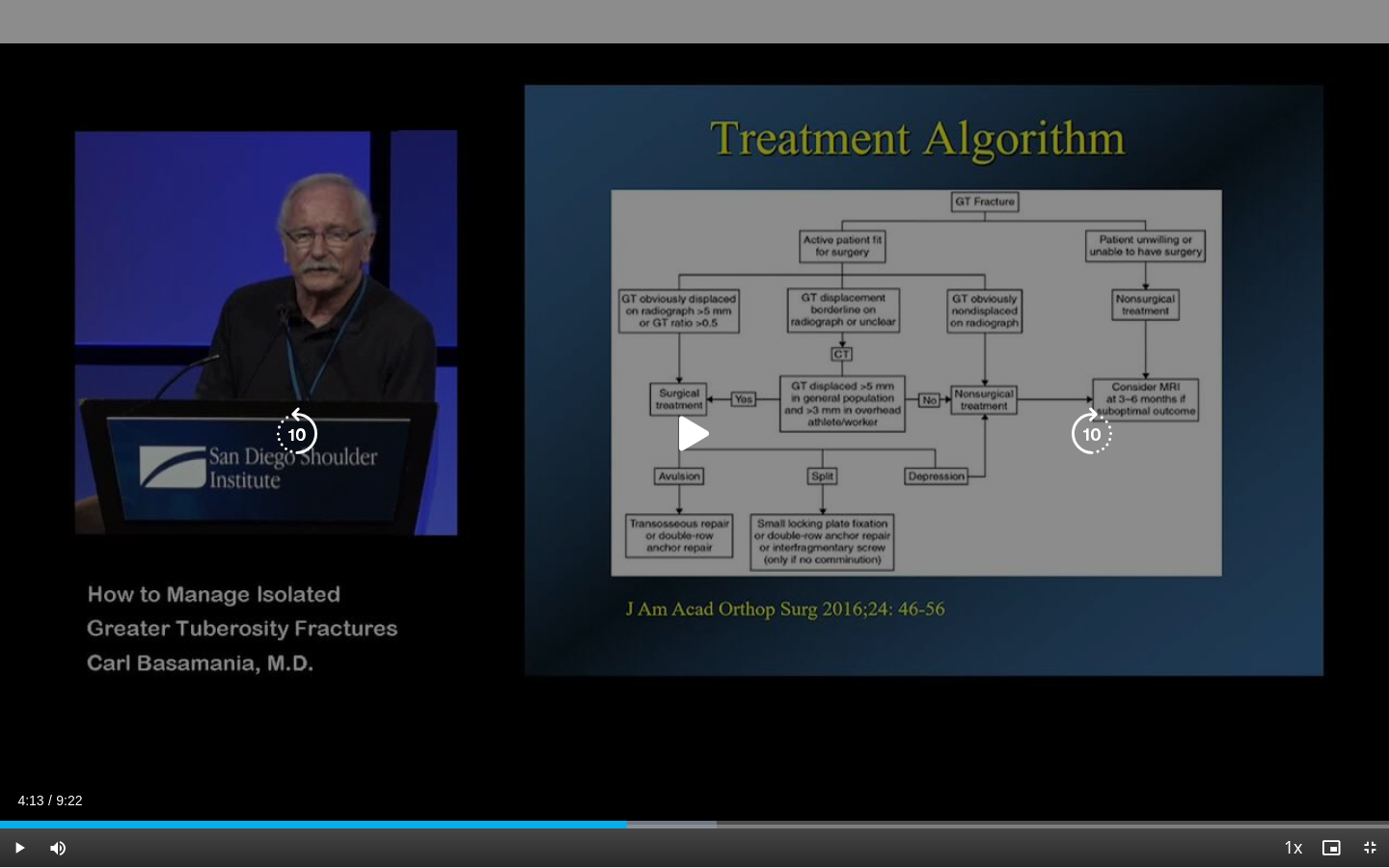 click on "10 seconds
Tap to unmute" at bounding box center [694, 433] 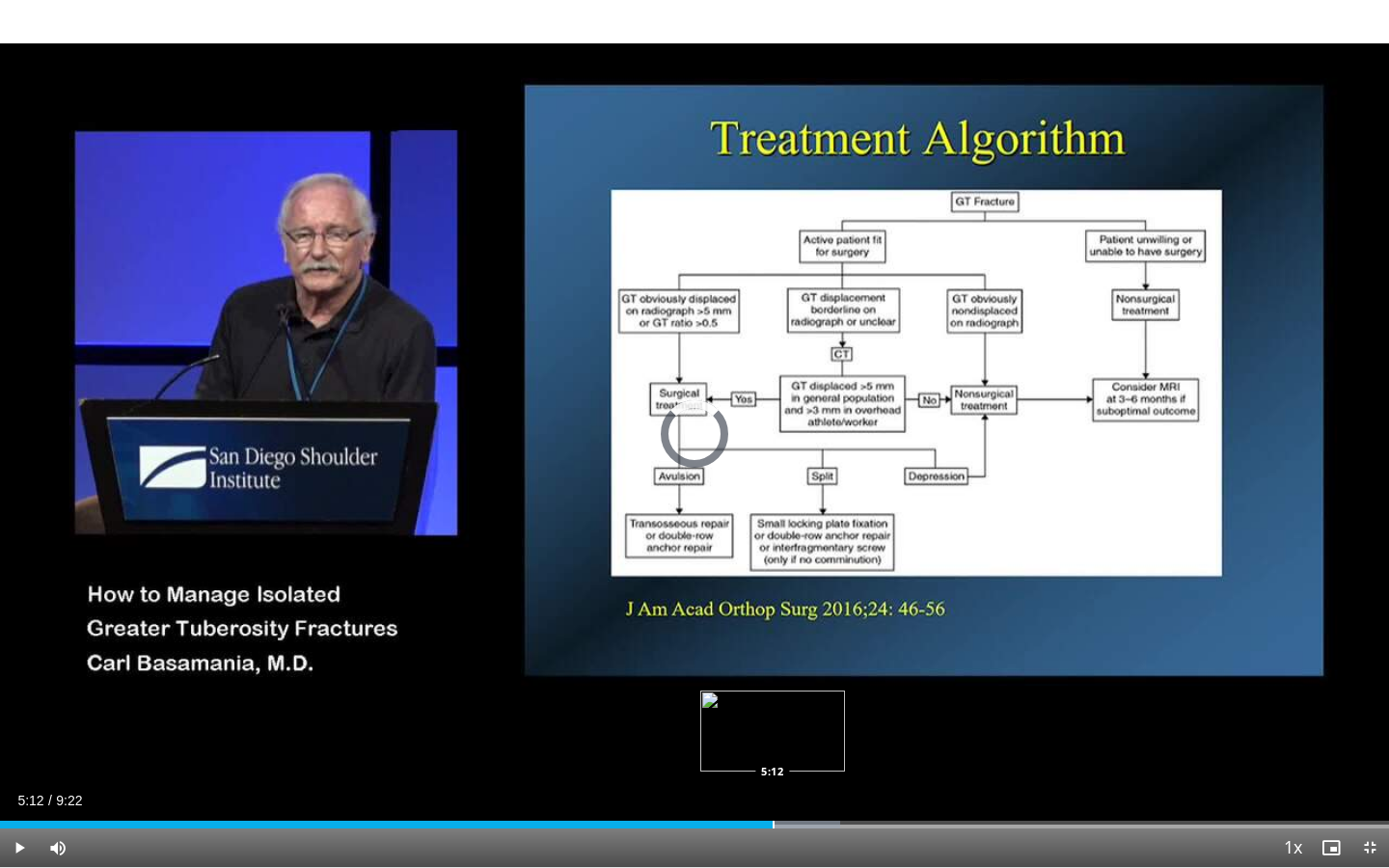 click at bounding box center [774, 825] 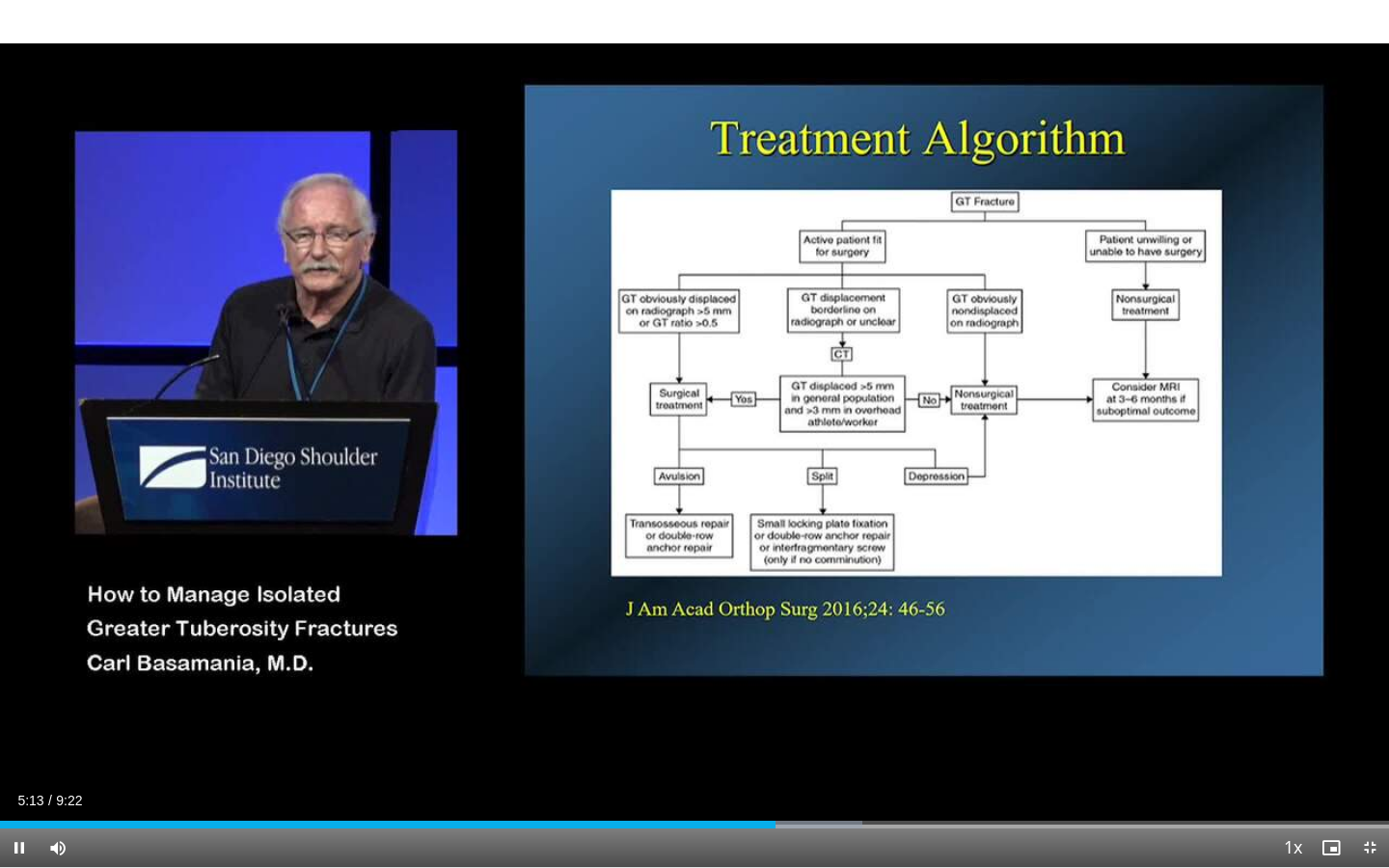 click on "Current Time  5:13 / Duration  9:22 Pause Skip Backward Skip Forward Mute Loaded :  62.08% 5:13 5:06 Stream Type  LIVE Seek to live, currently behind live LIVE   1x Playback Rate 0.5x 0.75x 1x , selected 1.25x 1.5x 1.75x 2x Chapters Chapters Descriptions descriptions off , selected Captions captions off , selected Audio Track en (Main) , selected Exit Fullscreen Enable picture-in-picture mode" at bounding box center [694, 848] 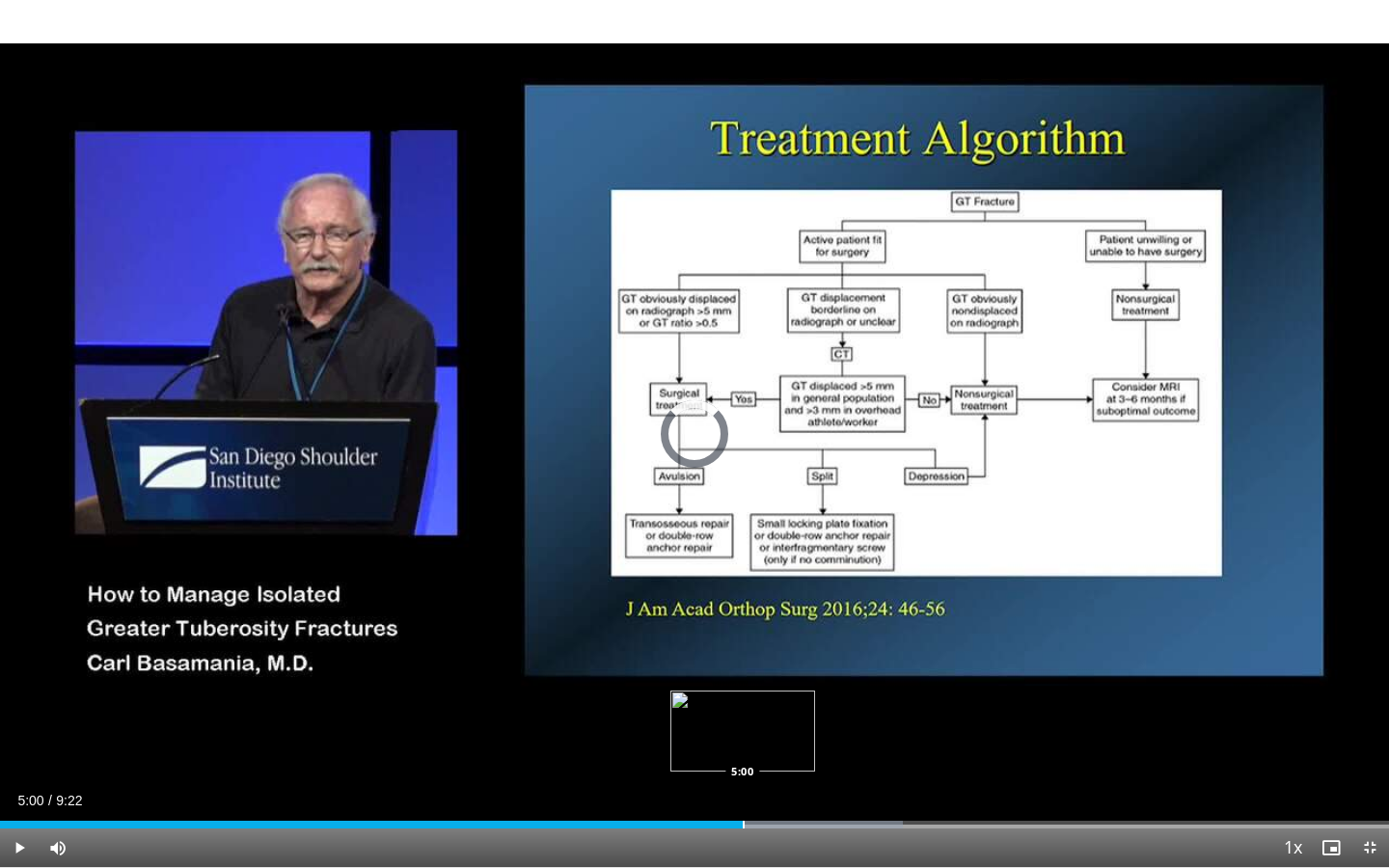 click at bounding box center (744, 825) 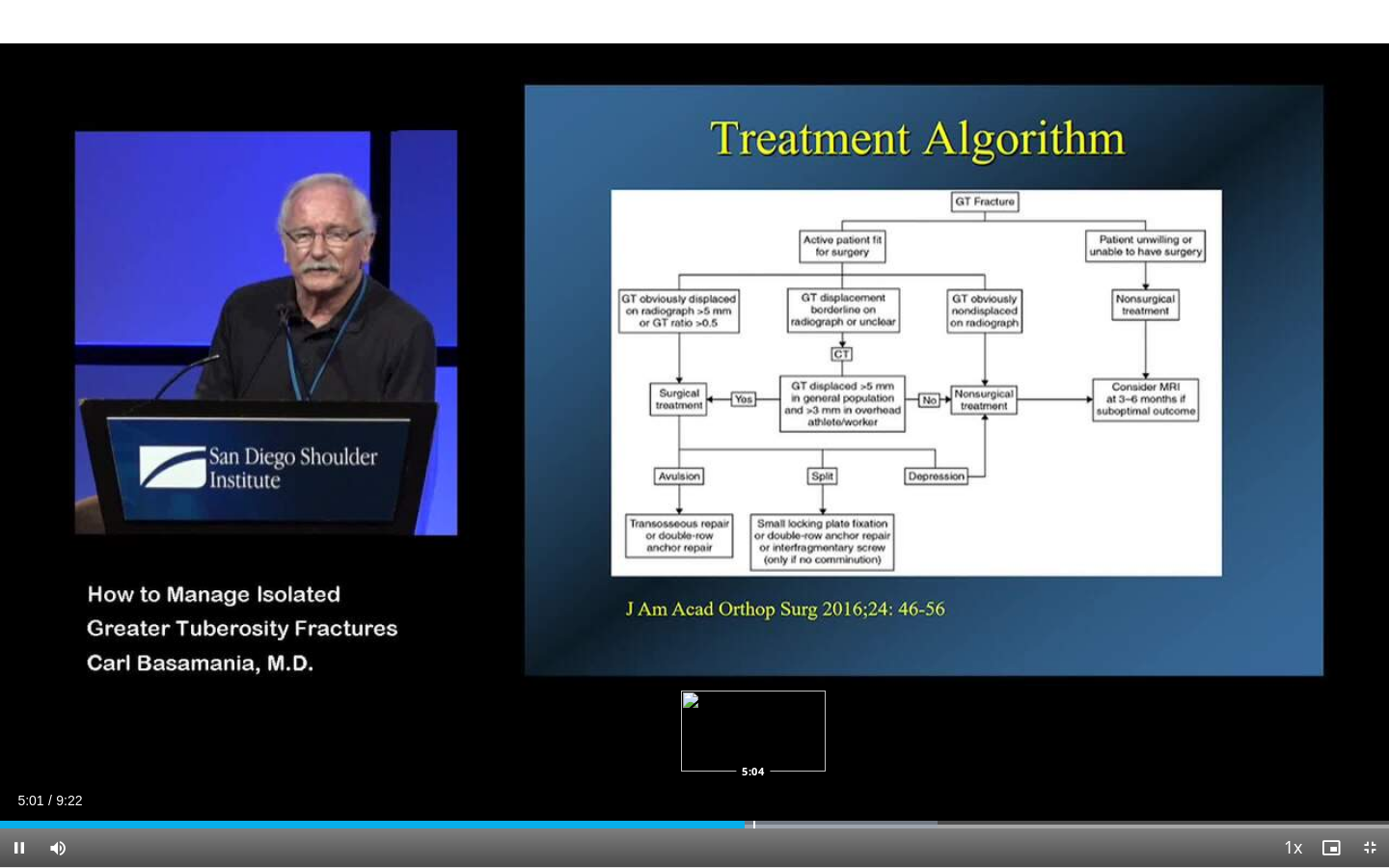 click at bounding box center (754, 825) 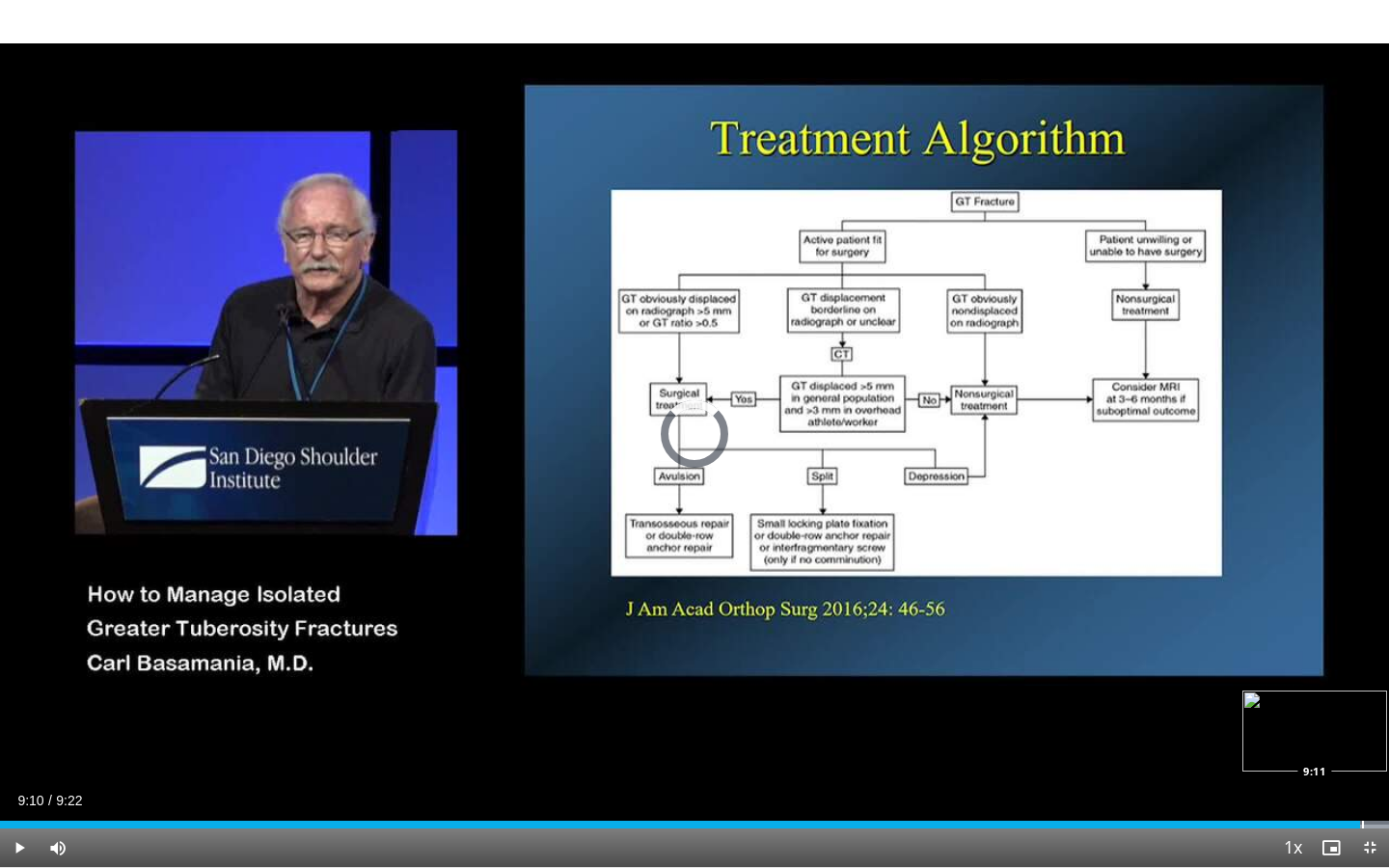 click on "Loaded :  99.99% 9:09 9:11" at bounding box center [694, 825] 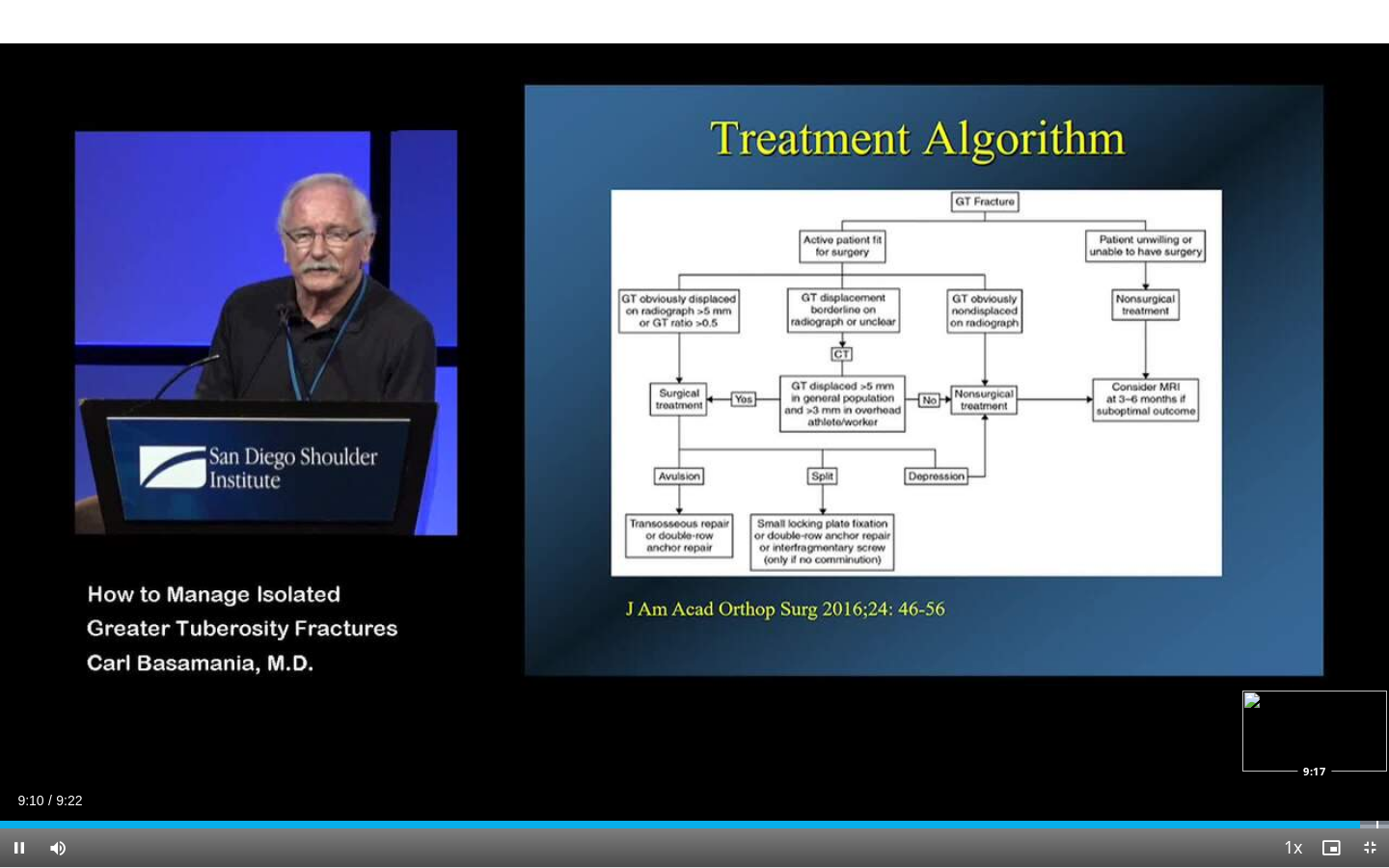 click at bounding box center (1377, 825) 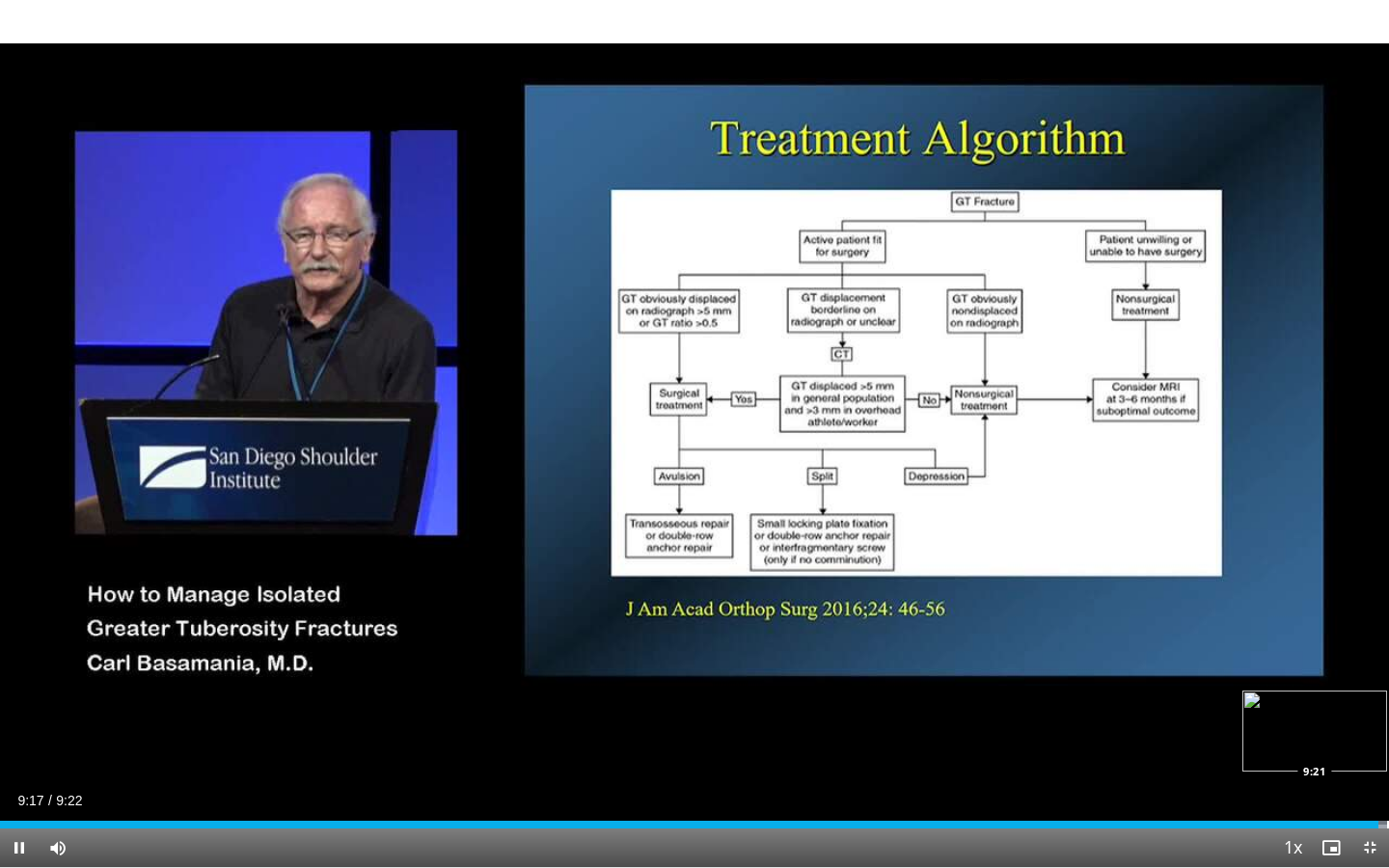 click on "Loaded :  99.99% 9:17 9:21" at bounding box center (694, 819) 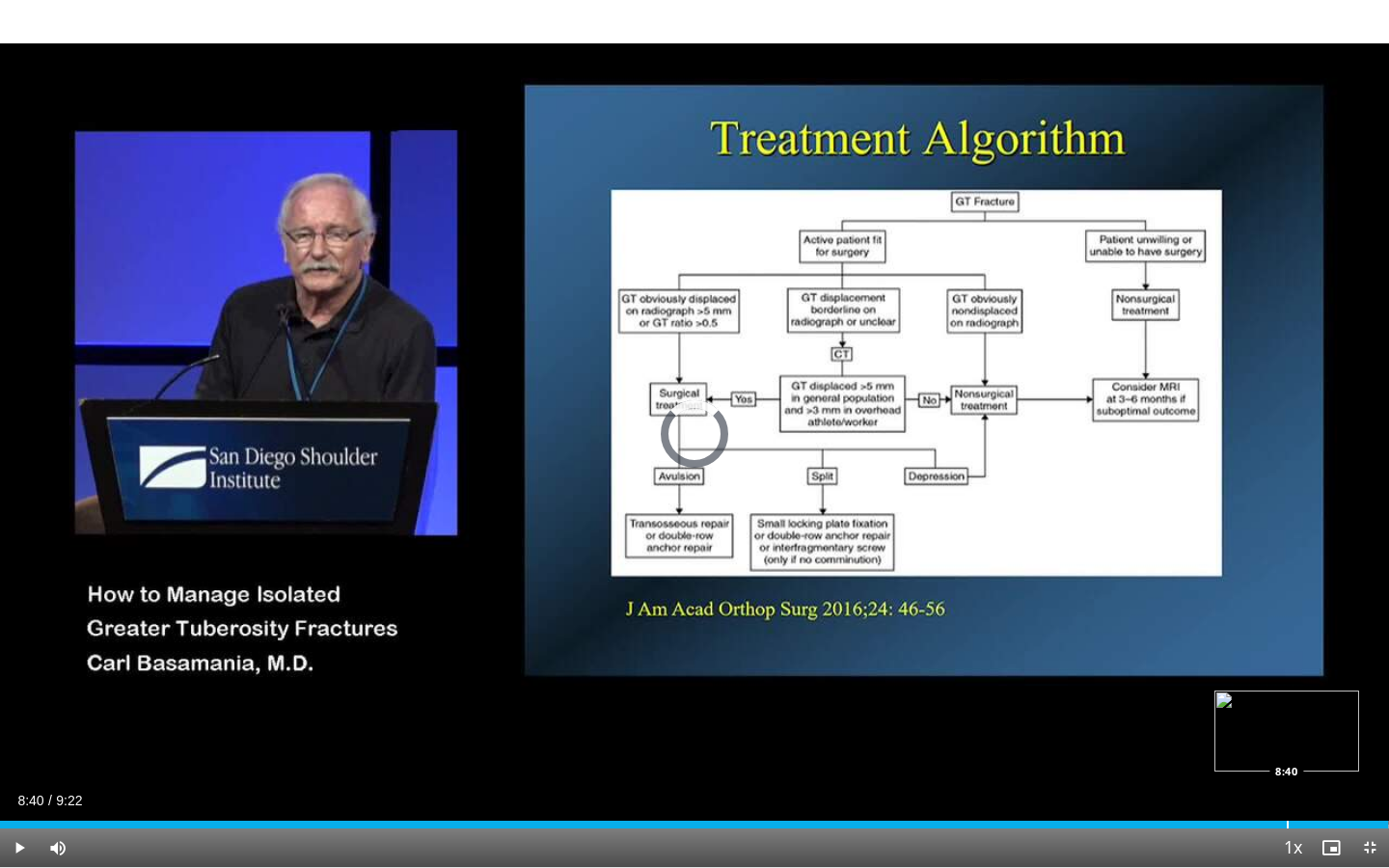 click on "Loaded :  99.99% 8:40 8:40" at bounding box center (694, 819) 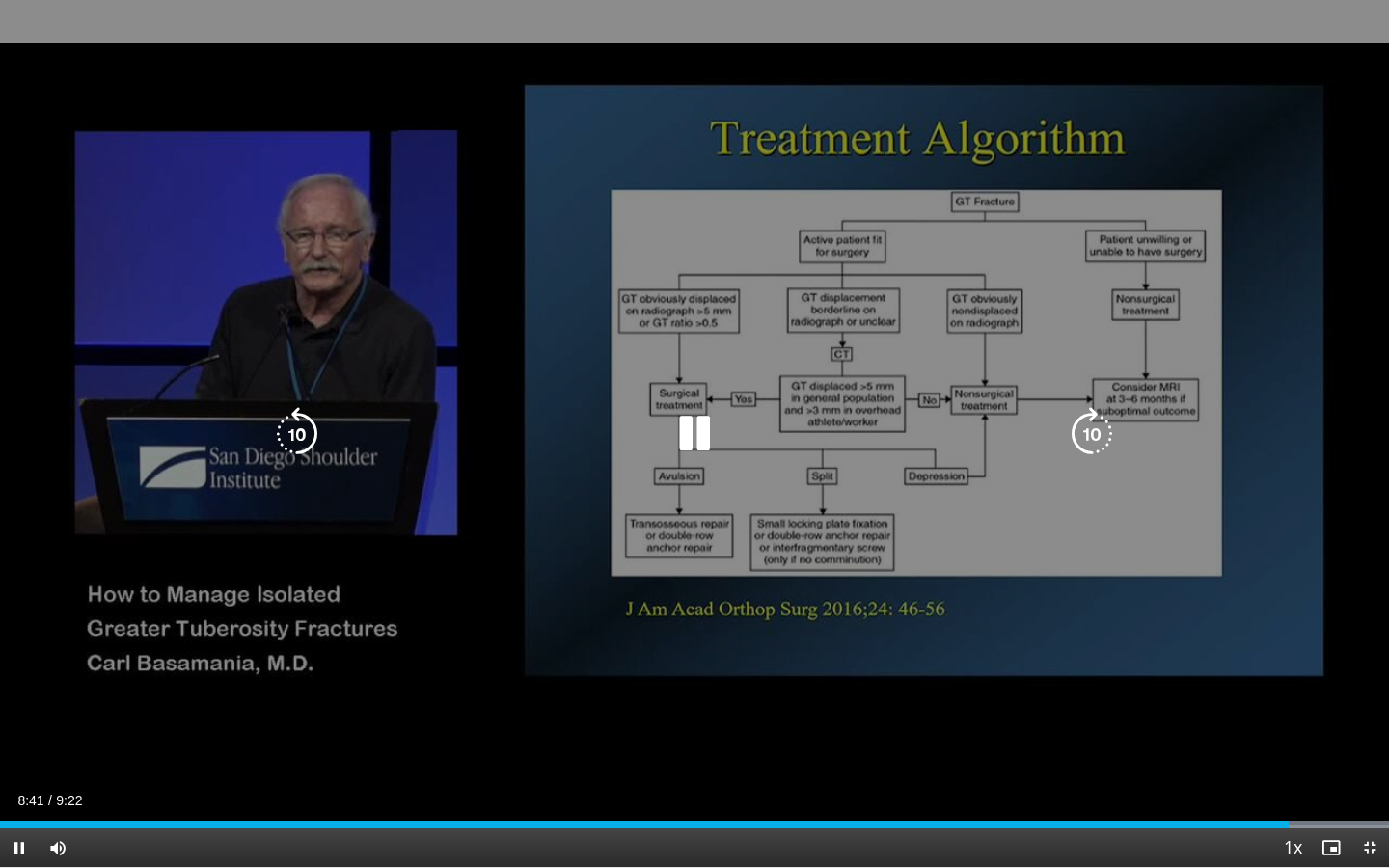 click at bounding box center [694, 434] 